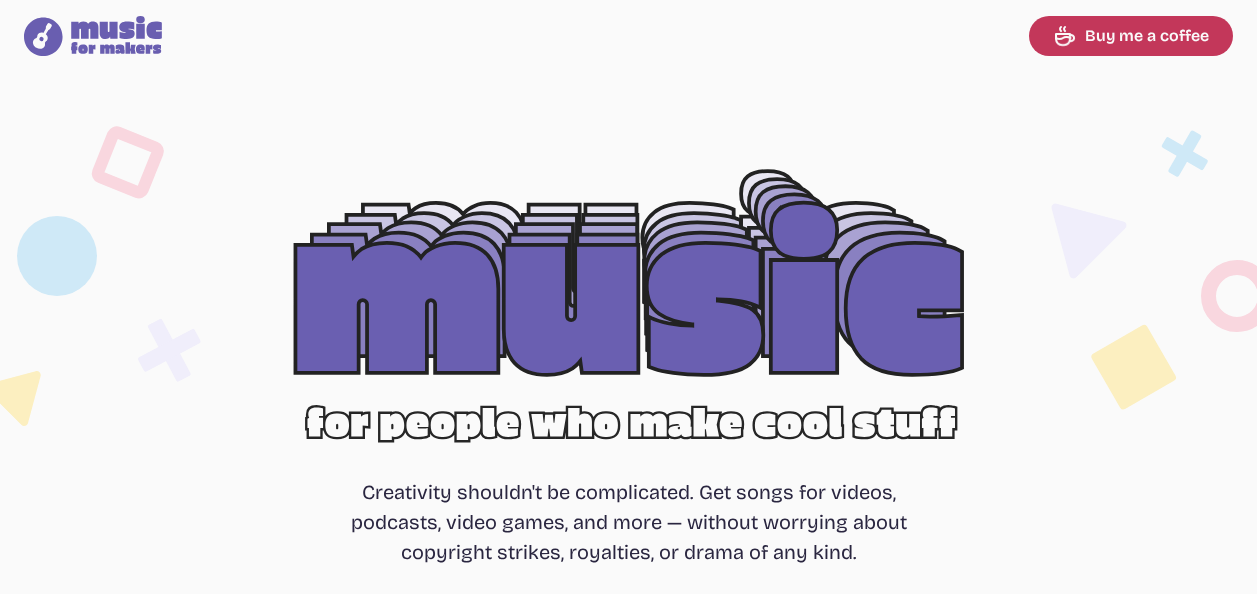 select on "most popular" 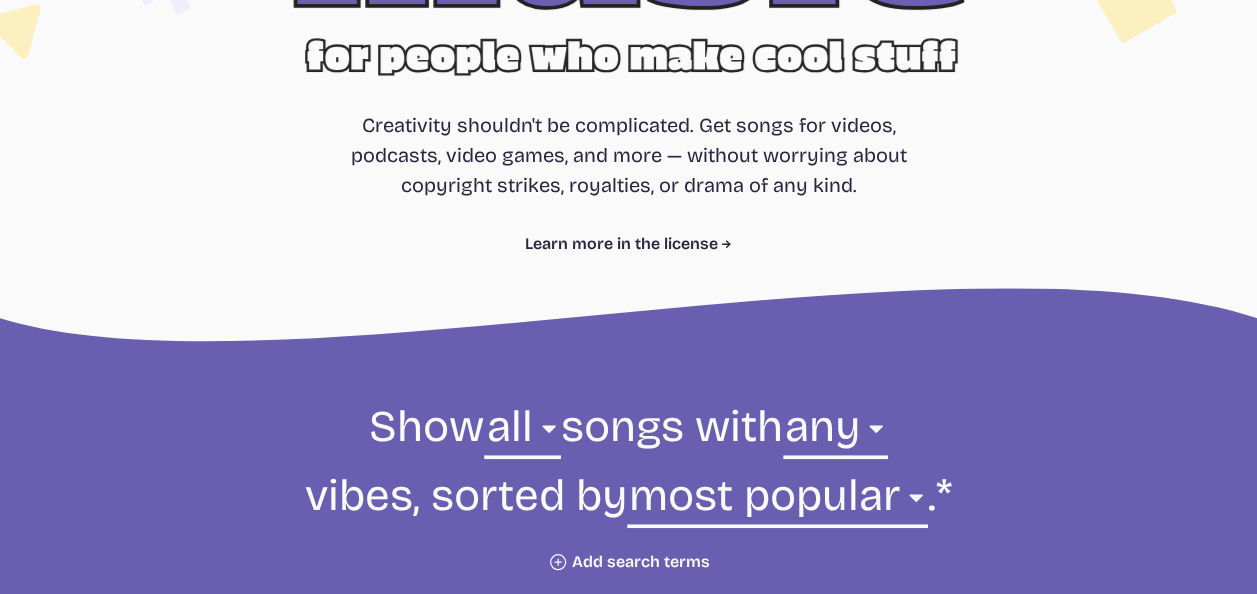 scroll, scrollTop: 368, scrollLeft: 0, axis: vertical 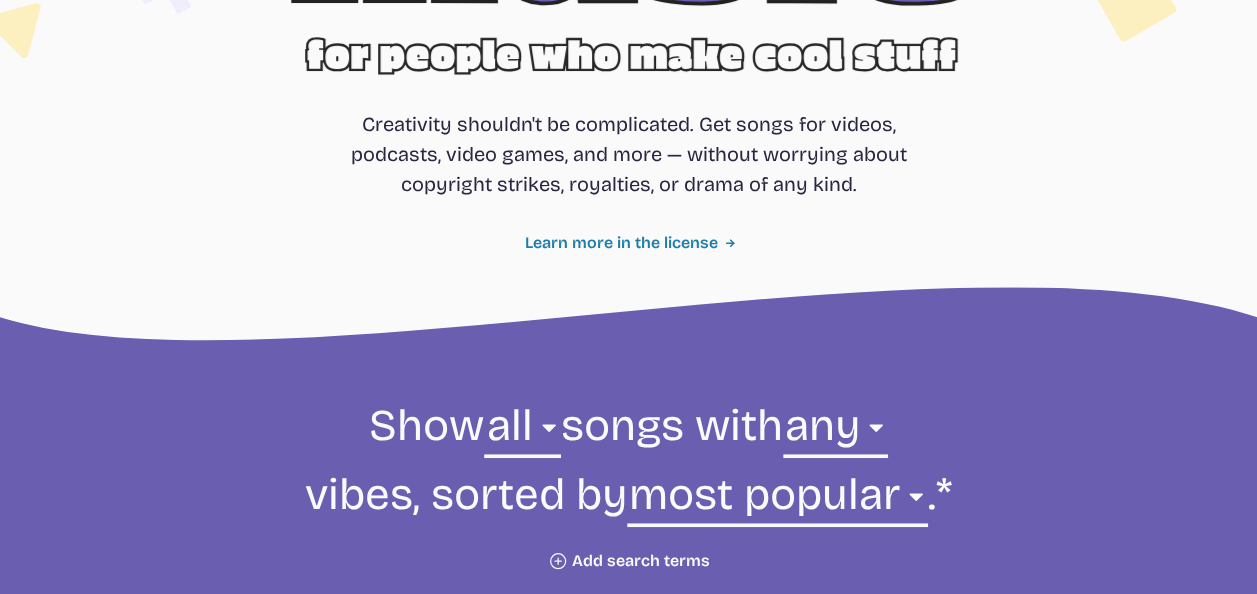 click on "Learn more in the license" at bounding box center (628, 243) 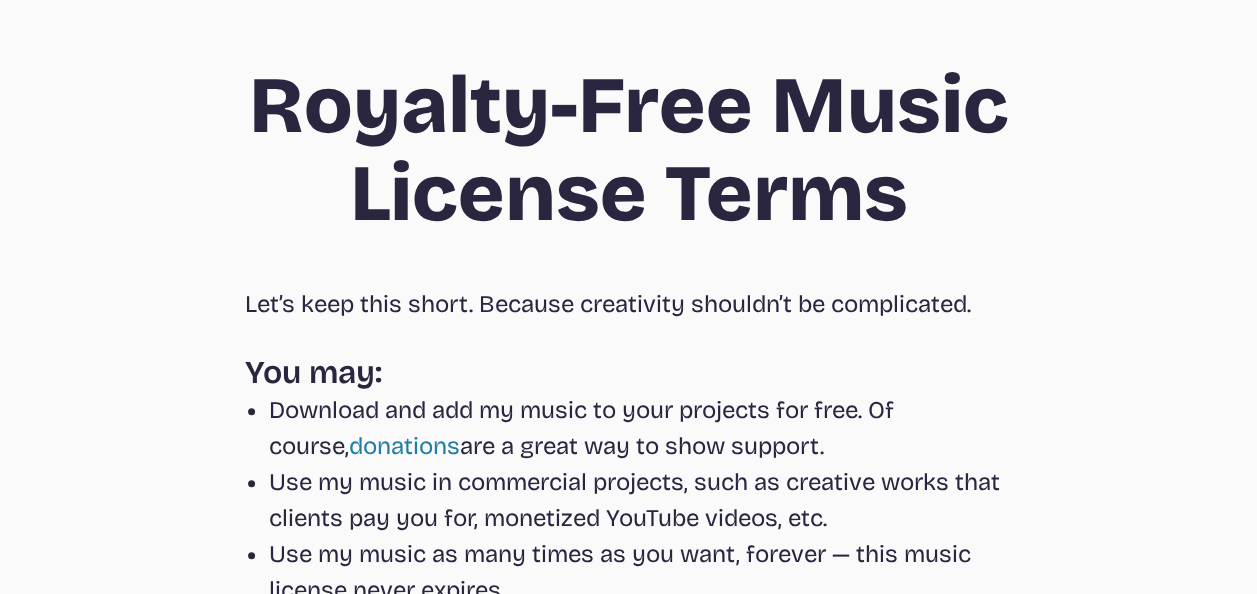 scroll, scrollTop: 0, scrollLeft: 0, axis: both 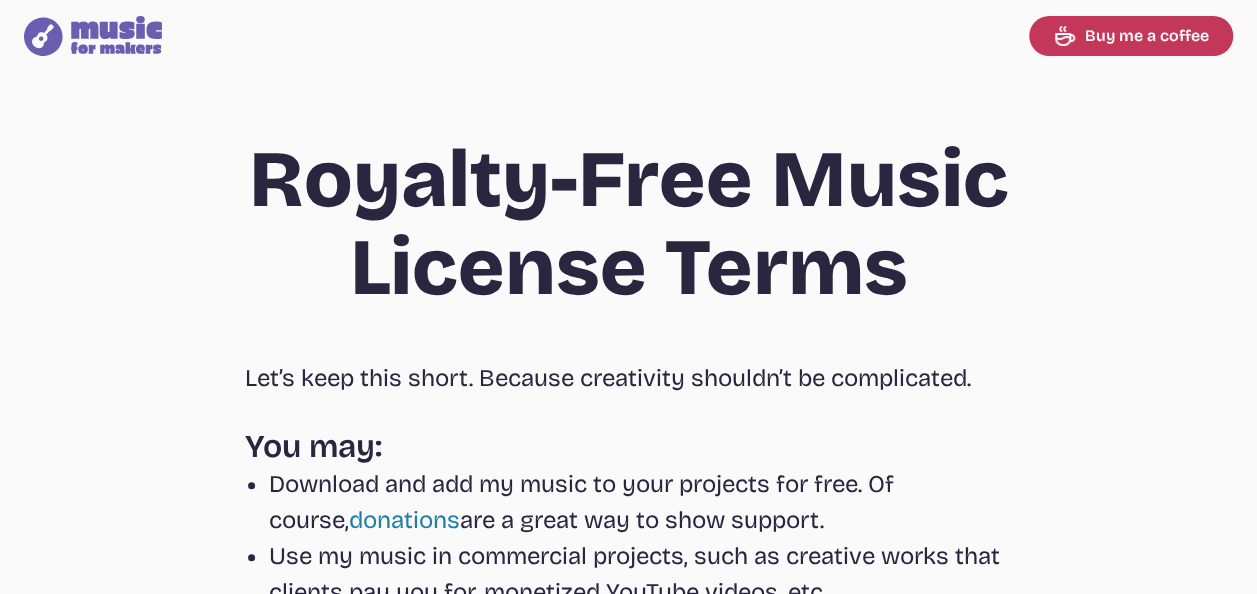 click 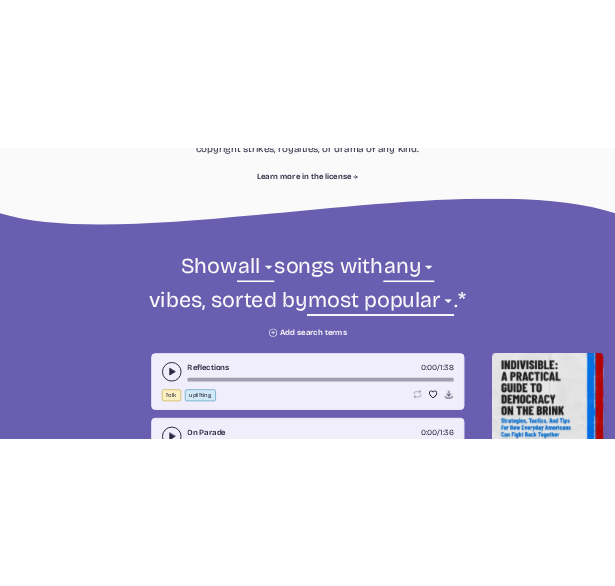 scroll, scrollTop: 879, scrollLeft: 0, axis: vertical 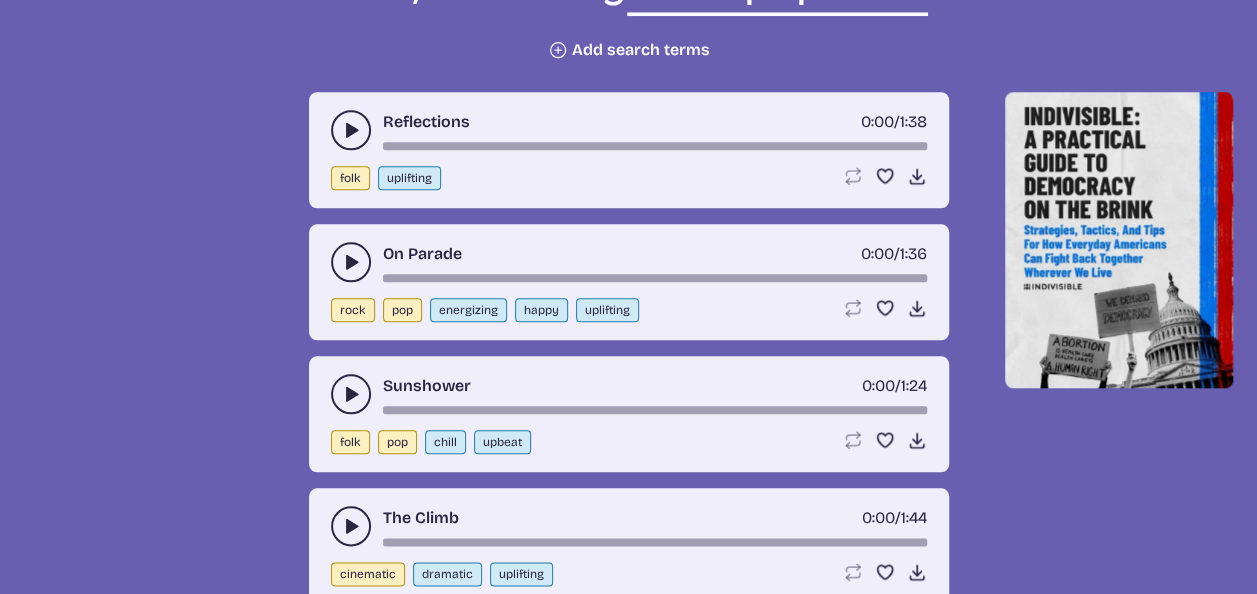 click 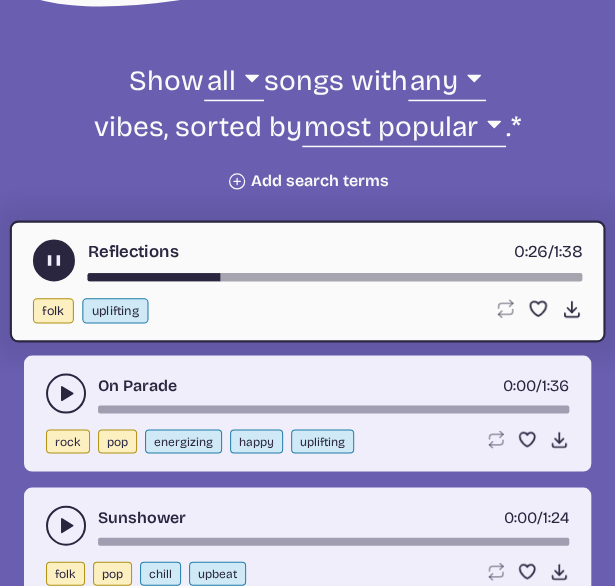 scroll, scrollTop: 662, scrollLeft: 0, axis: vertical 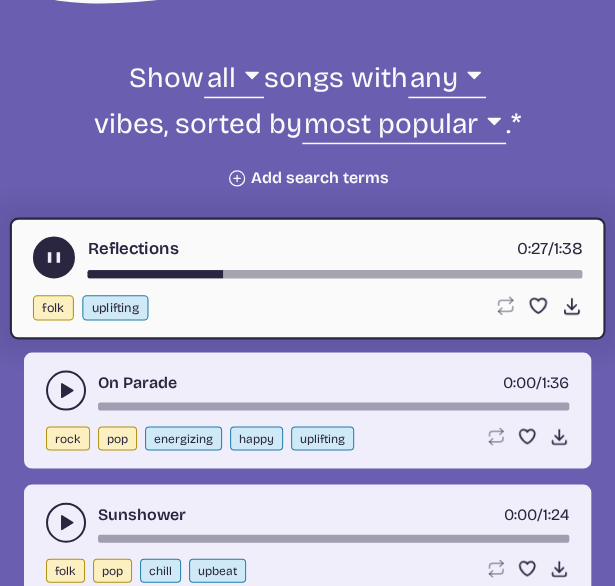click on "Show  all ambient cinematic electronic folk holiday jazz pop rock world   all
songs with
any aggressive chill contemplative dark dramatic easygoing energizing happy serious upbeat uplifting   any
vibes, sorted by
newest oldest most popular least popular name   most popular   . *
Your favorites will always show first.   Plus icon   Add search terms" at bounding box center (307, 124) 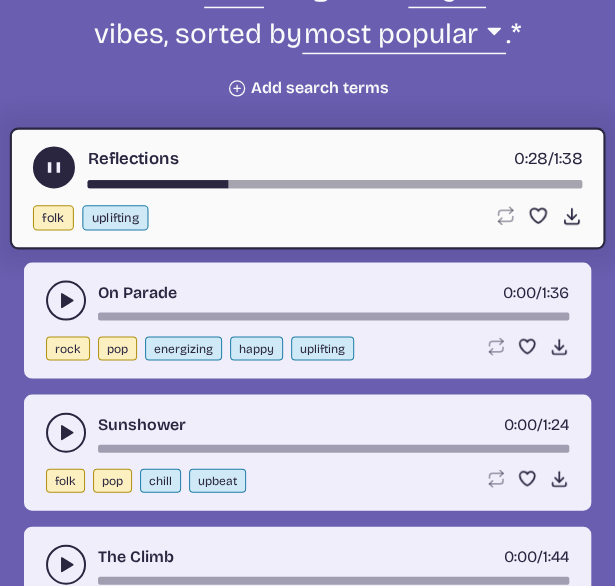 scroll, scrollTop: 754, scrollLeft: 0, axis: vertical 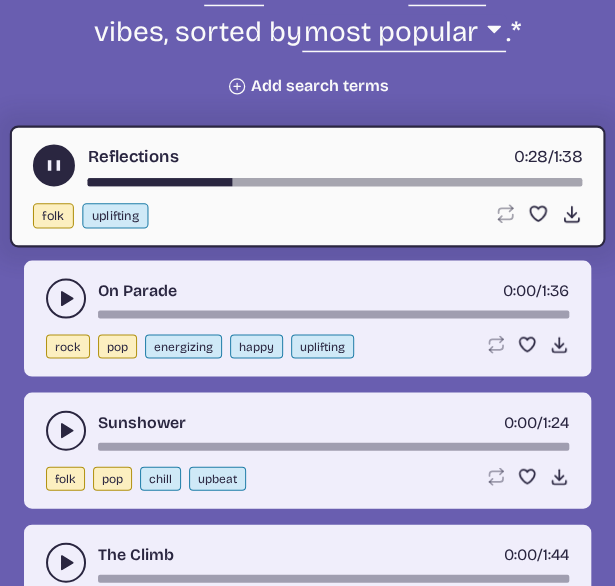 click at bounding box center [54, 165] 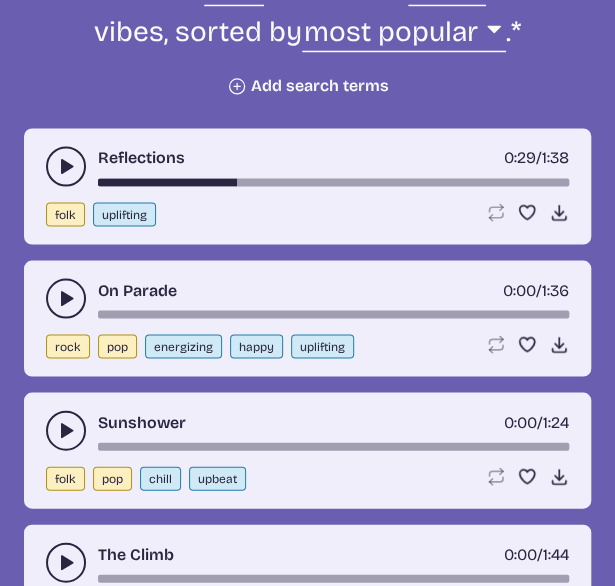 click on "On Parade       0:00  /
1:36     rock pop   energizing happy uplifting     Loop song   Loop this song.   Favorite song     Save this song to your favorites.   Download song   Download this song." at bounding box center (307, 318) 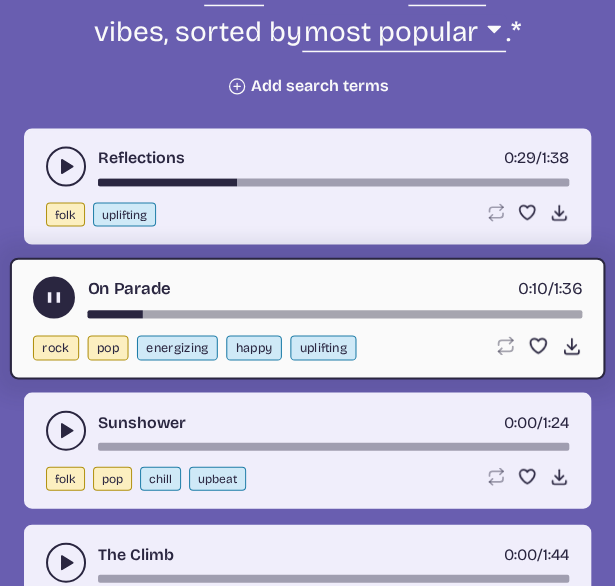 click at bounding box center (54, 297) 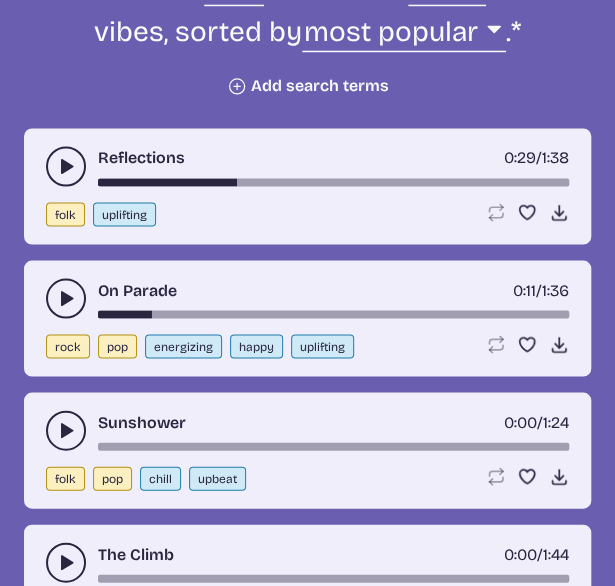click 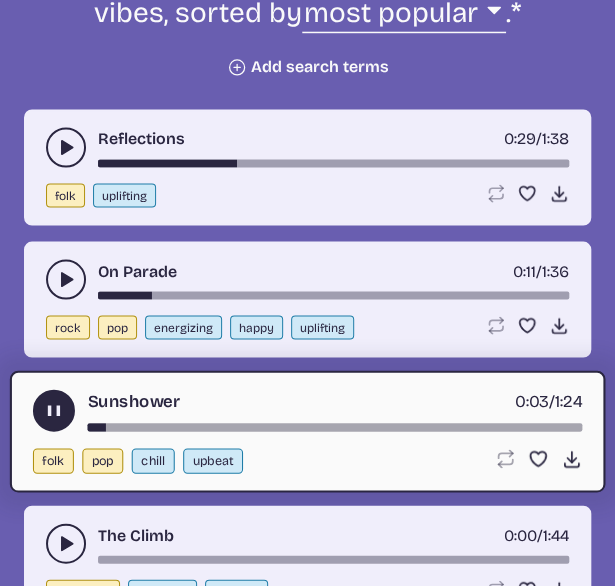 scroll, scrollTop: 783, scrollLeft: 0, axis: vertical 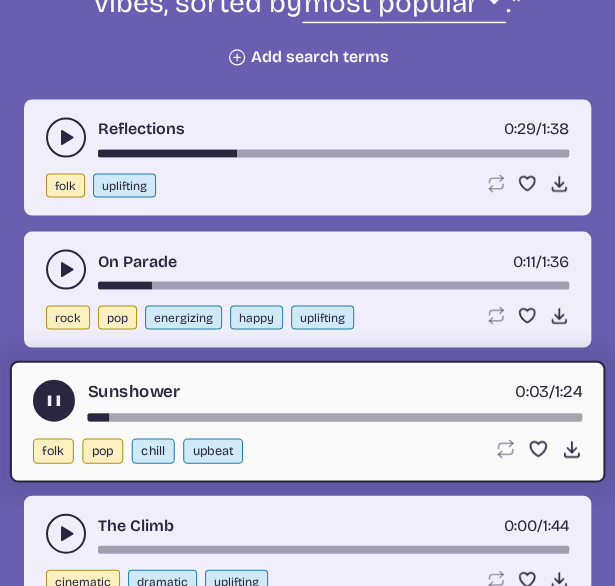 click 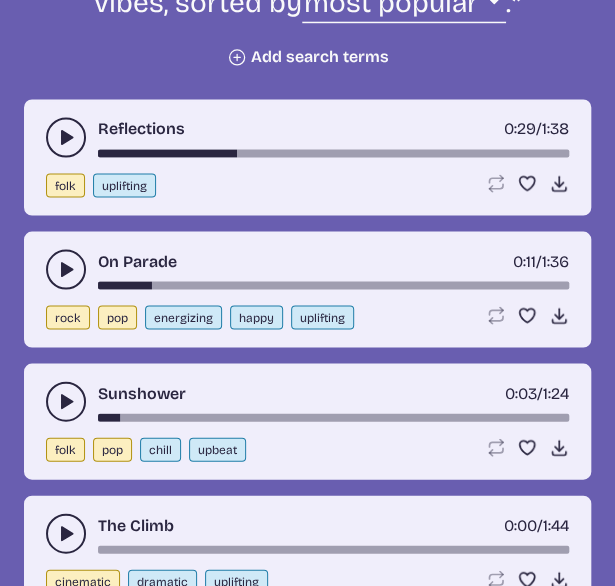 scroll, scrollTop: 896, scrollLeft: 0, axis: vertical 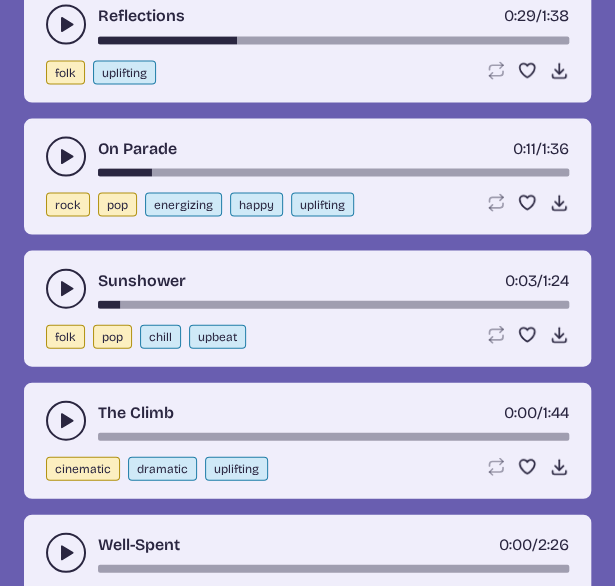 click 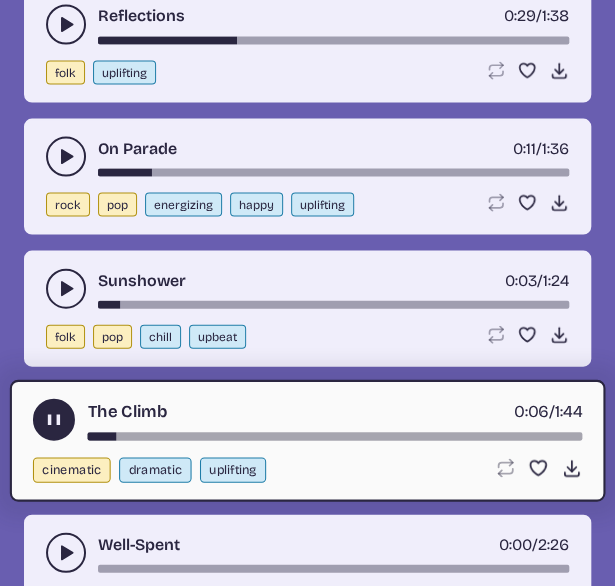drag, startPoint x: 66, startPoint y: 431, endPoint x: 52, endPoint y: 429, distance: 14.142136 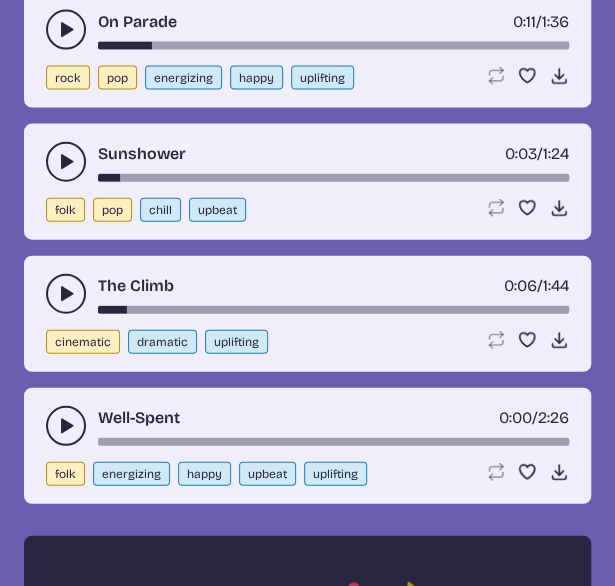scroll, scrollTop: 1024, scrollLeft: 0, axis: vertical 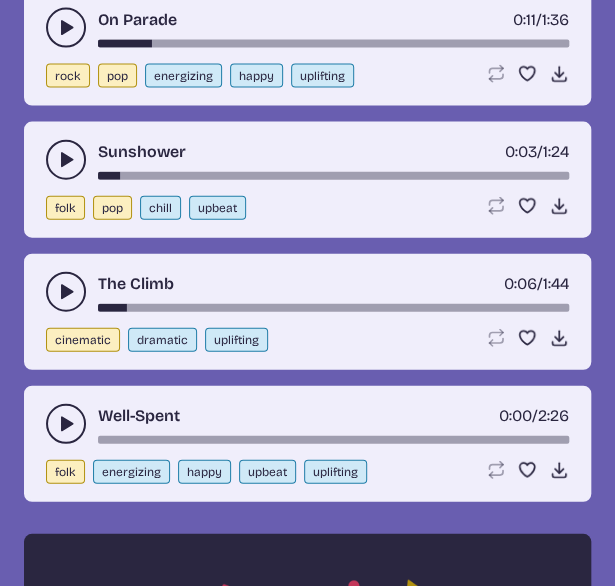 click 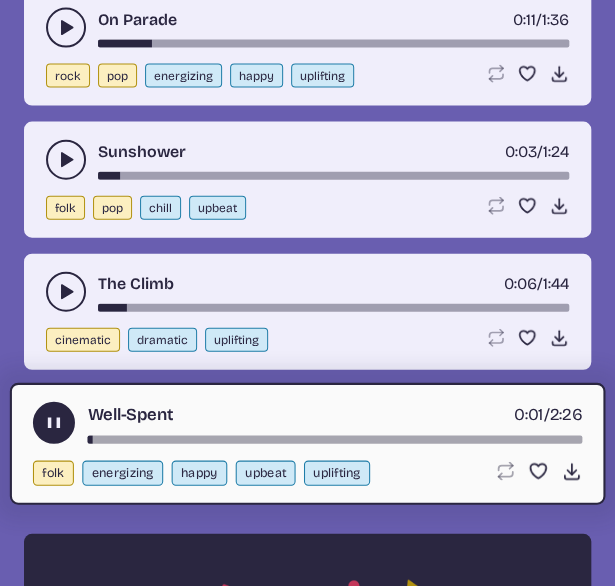click 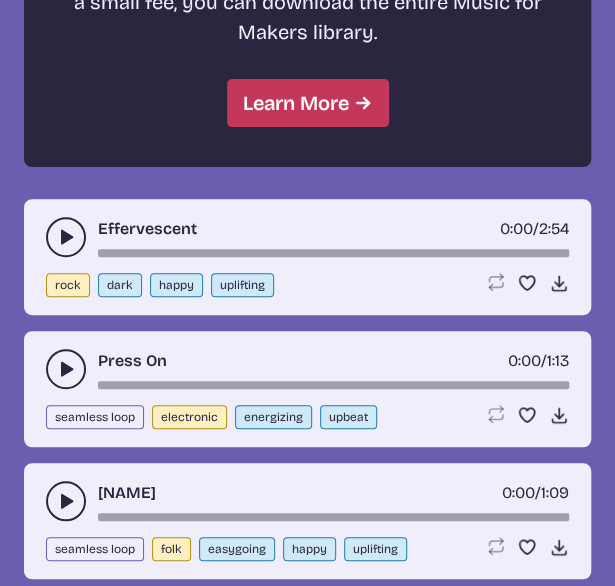 scroll, scrollTop: 1878, scrollLeft: 0, axis: vertical 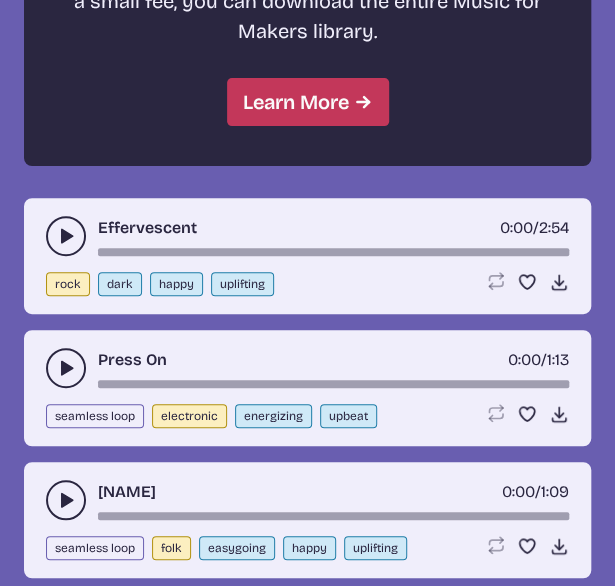 click 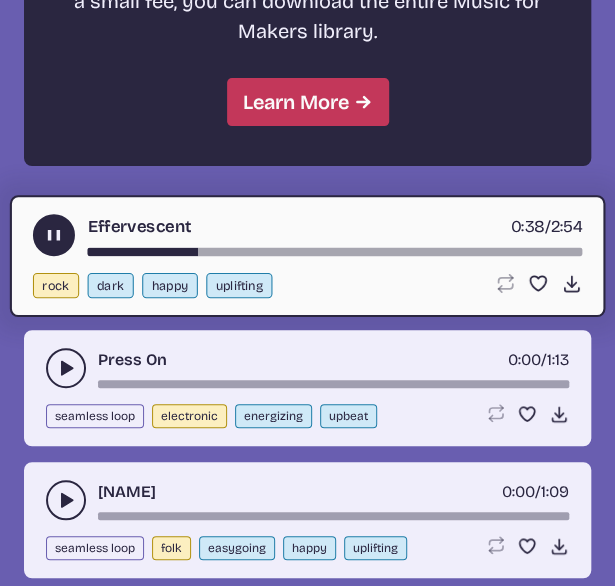 click 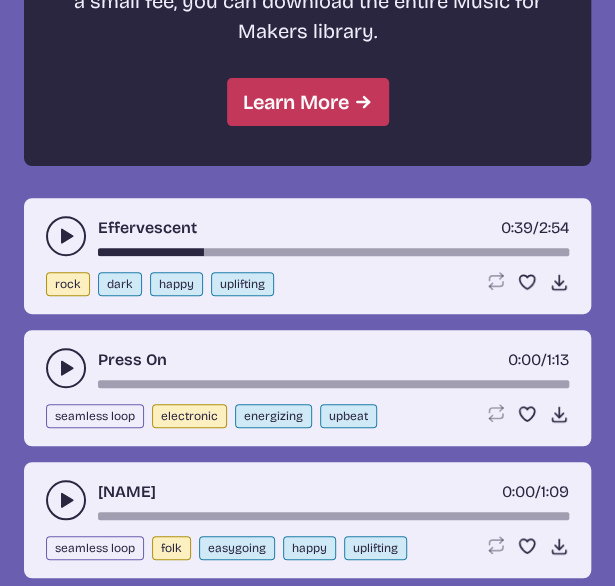 click 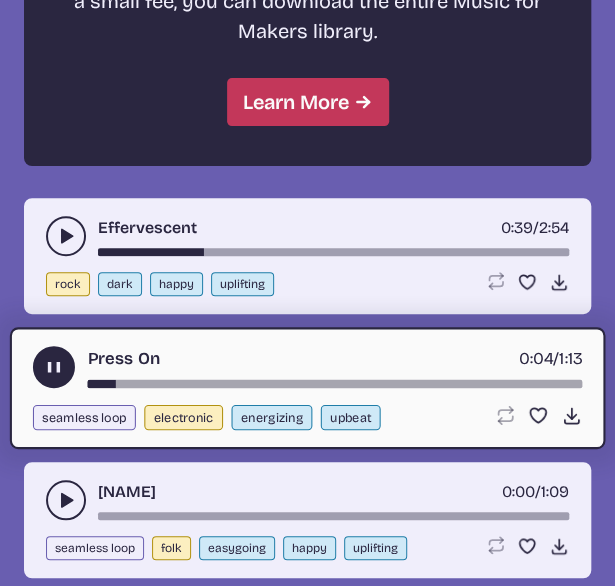 click 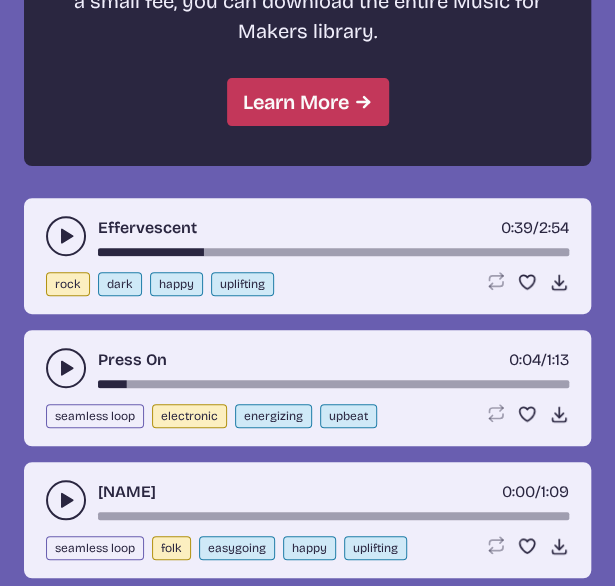 click 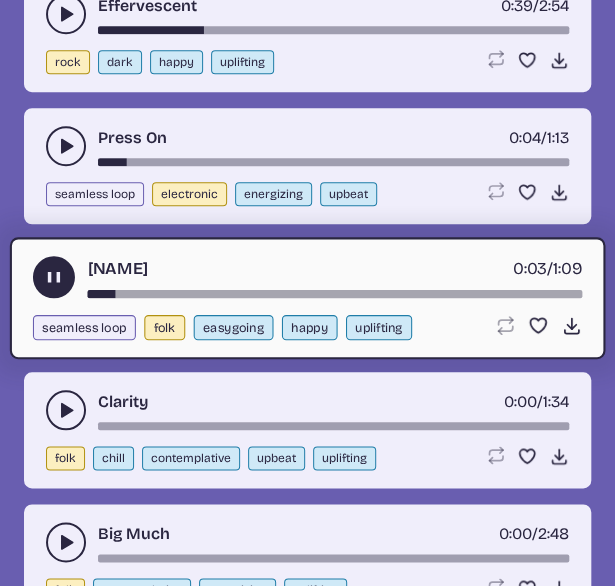 scroll, scrollTop: 2113, scrollLeft: 0, axis: vertical 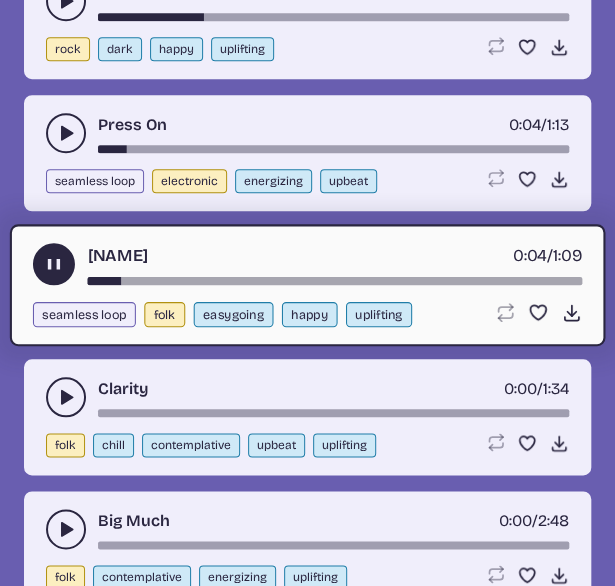 click 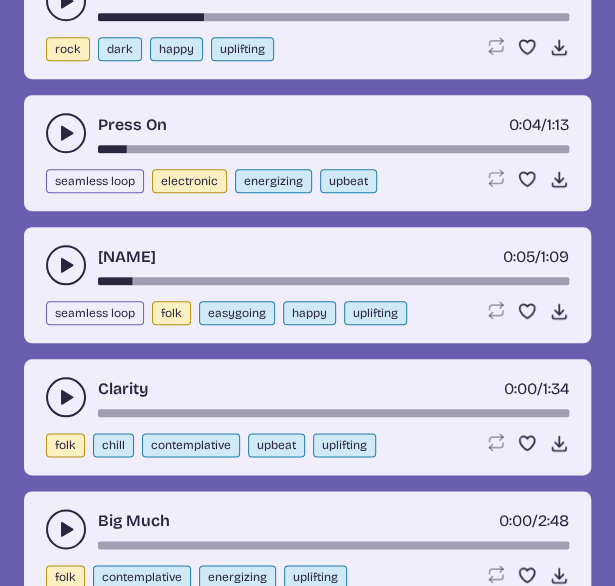 click 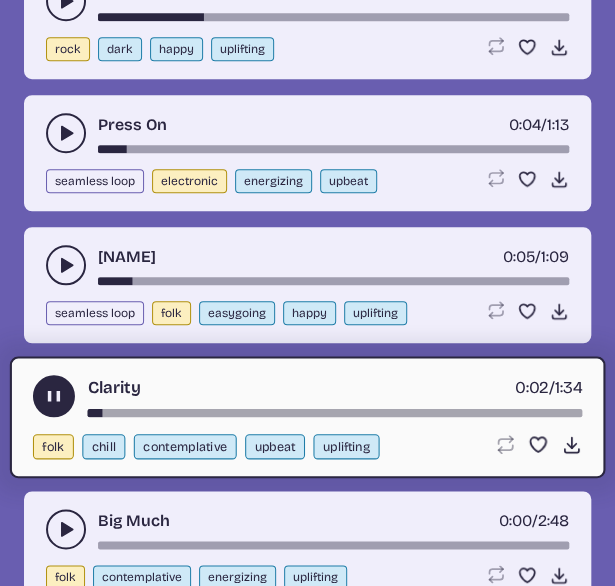 click 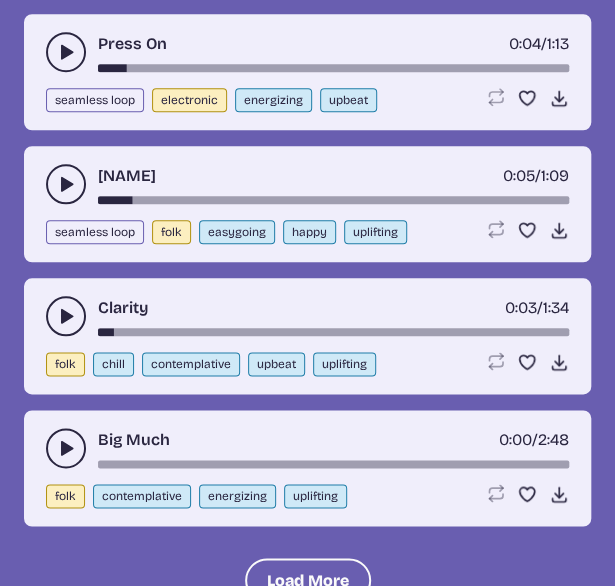 scroll, scrollTop: 2196, scrollLeft: 0, axis: vertical 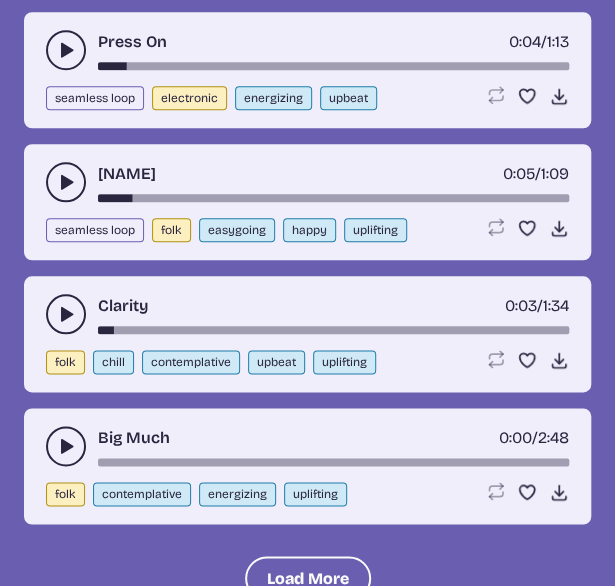 click 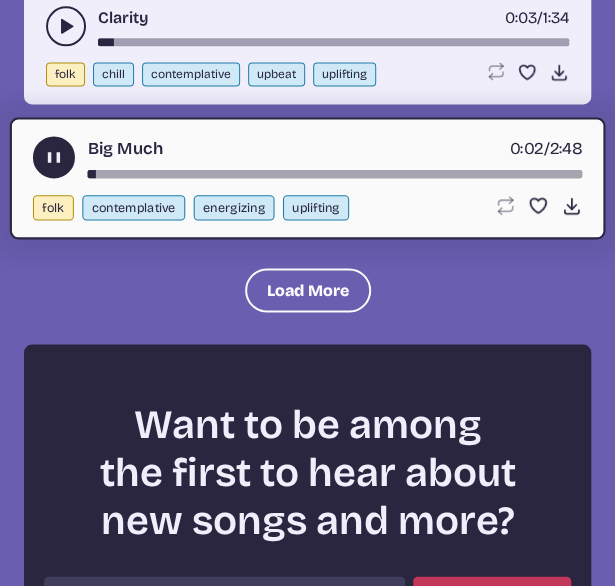 scroll, scrollTop: 2518, scrollLeft: 0, axis: vertical 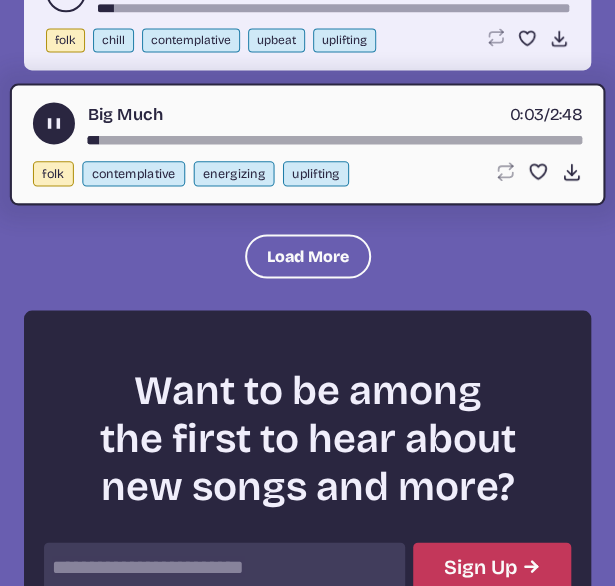 click 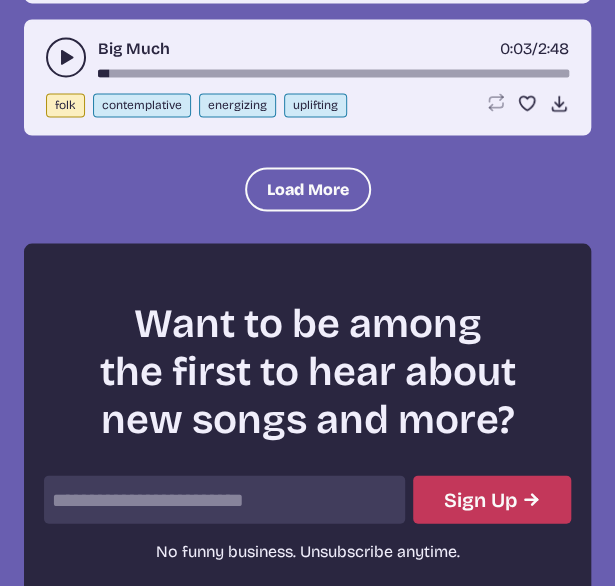scroll, scrollTop: 2592, scrollLeft: 0, axis: vertical 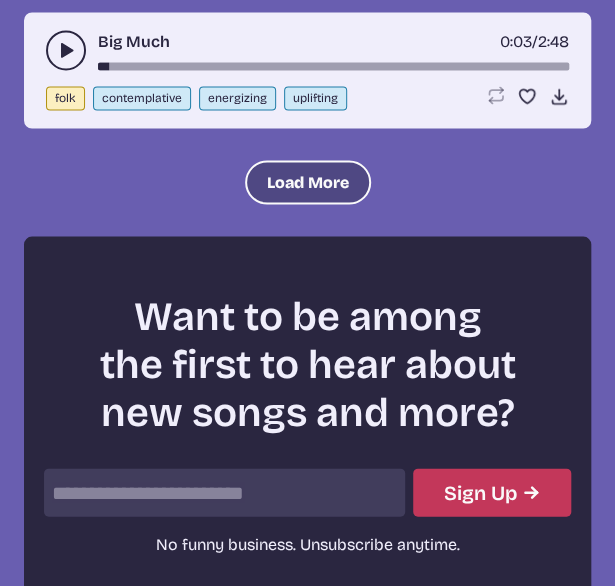 click on "Load More" at bounding box center (308, 182) 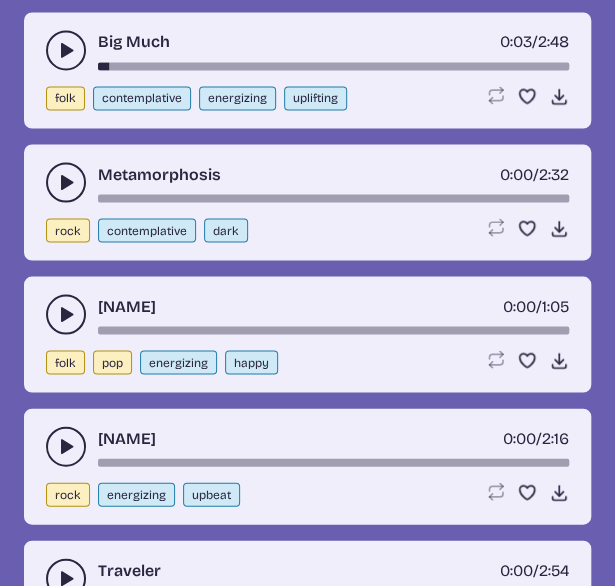 click on "Metamorphosis       0:00  /
2:32     rock   contemplative dark     Loop song   Loop this song.   Favorite song     Save this song to your favorites.   Download song   Download this song." at bounding box center (307, 202) 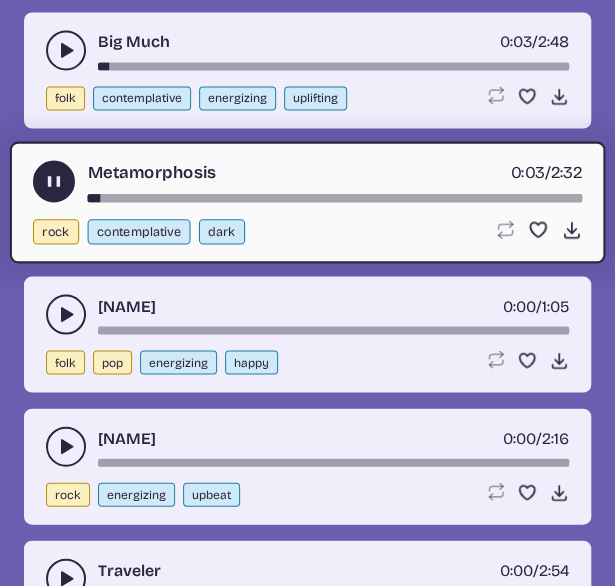 click at bounding box center (54, 181) 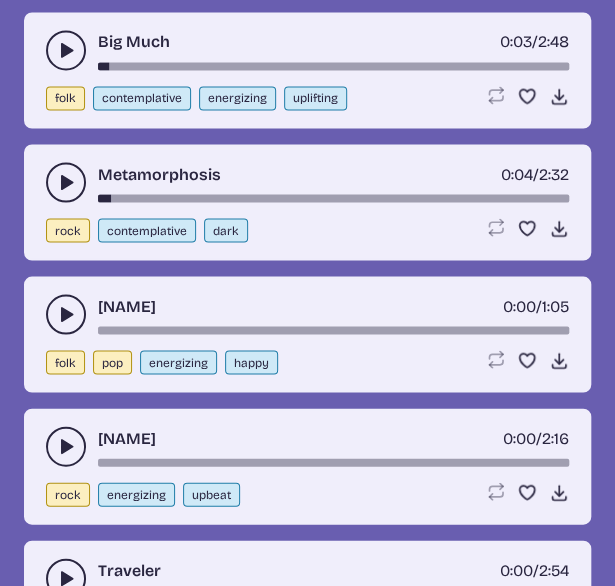click 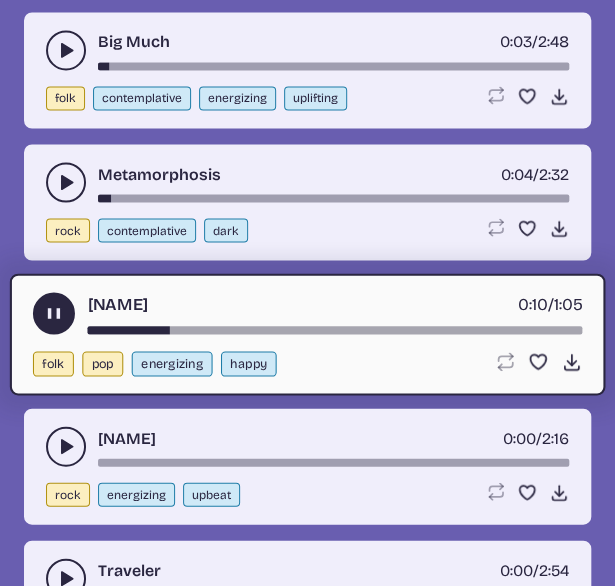 click 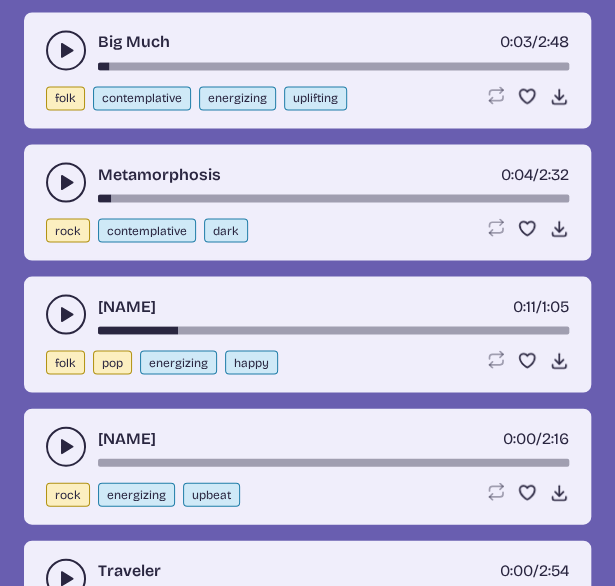 click 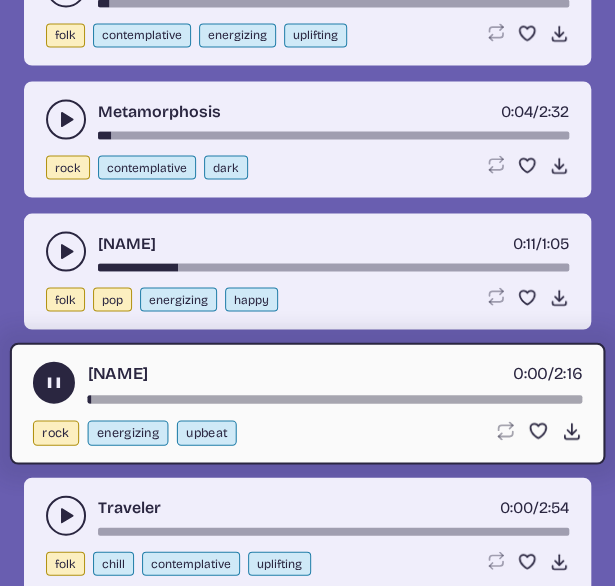 scroll, scrollTop: 2656, scrollLeft: 0, axis: vertical 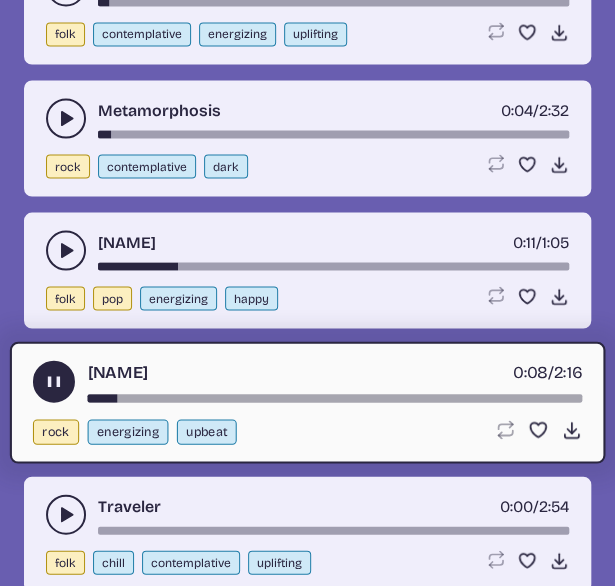 click 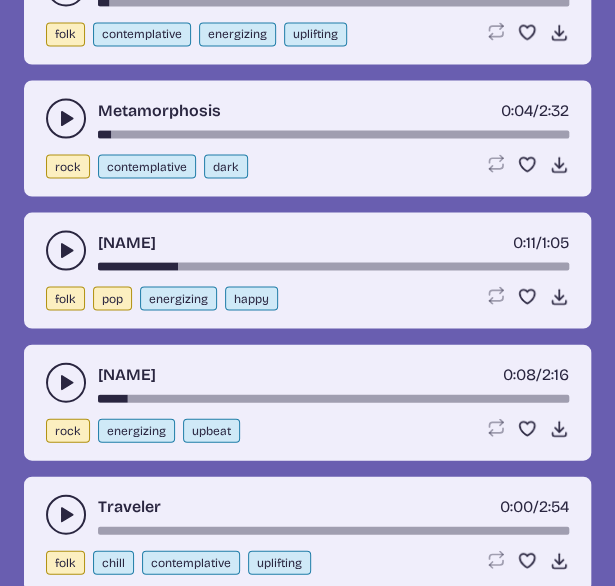 click 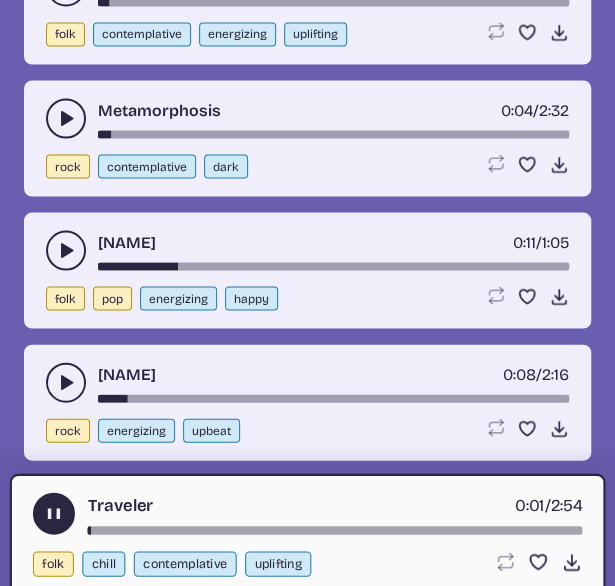 scroll, scrollTop: 2668, scrollLeft: 0, axis: vertical 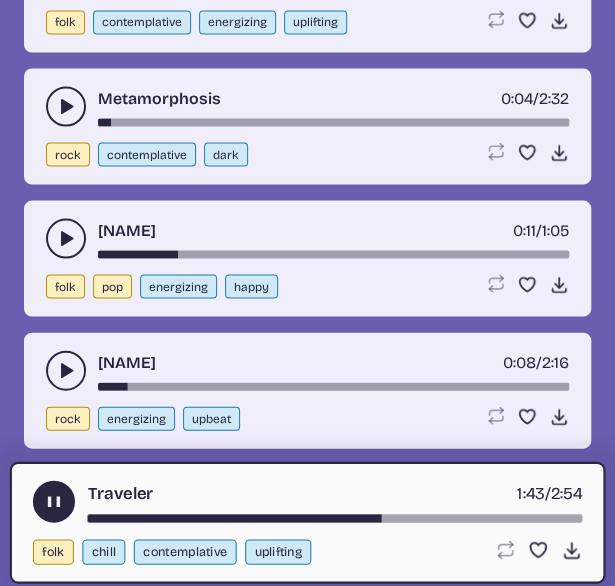 click at bounding box center (54, 501) 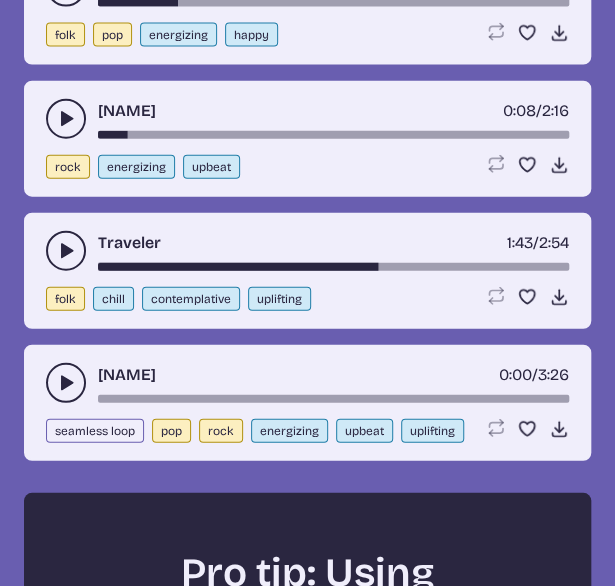 scroll, scrollTop: 2920, scrollLeft: 0, axis: vertical 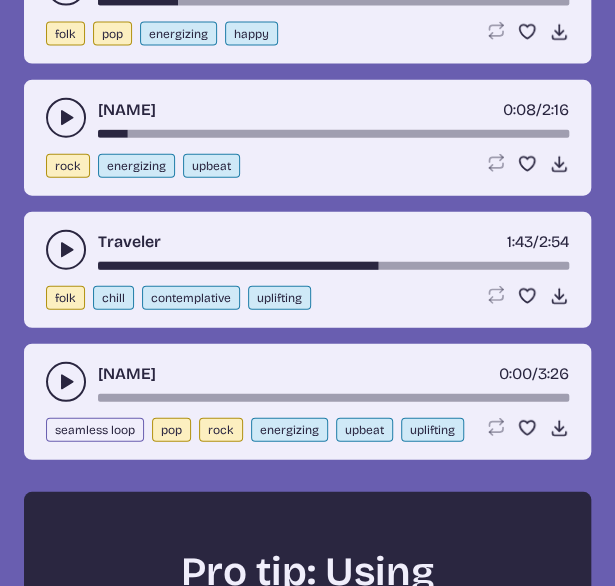 click 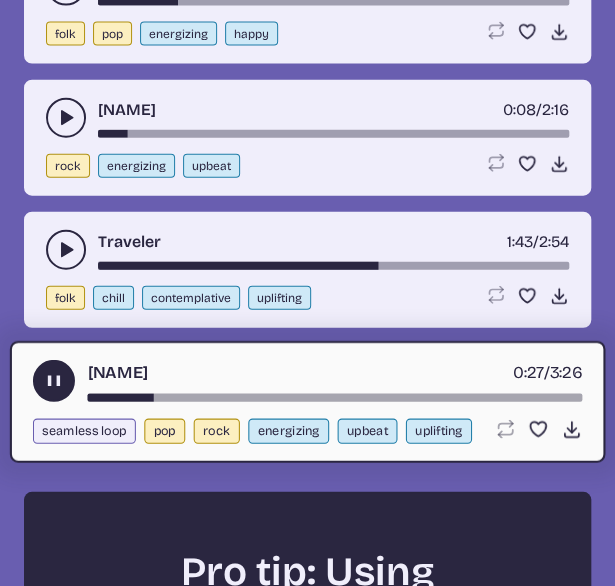 click at bounding box center [54, 381] 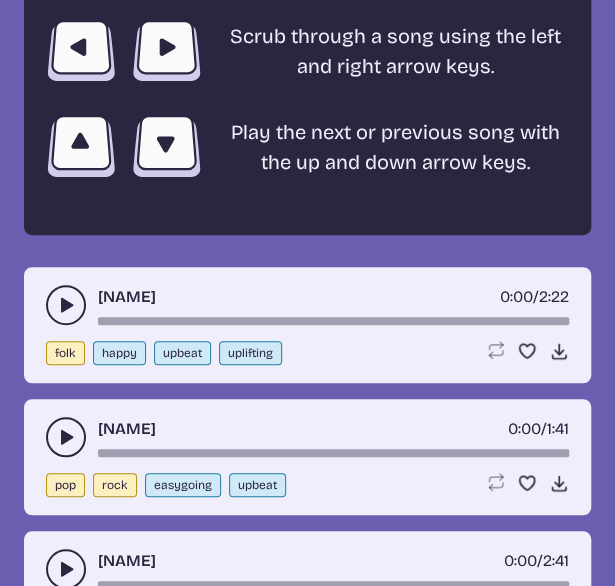 scroll, scrollTop: 3748, scrollLeft: 0, axis: vertical 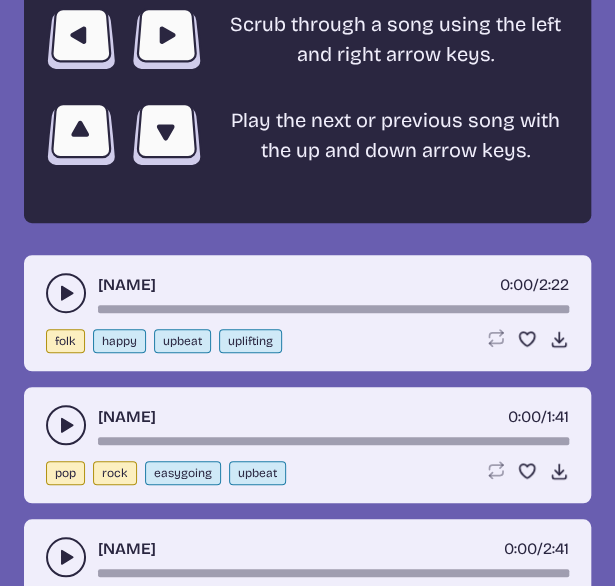 click 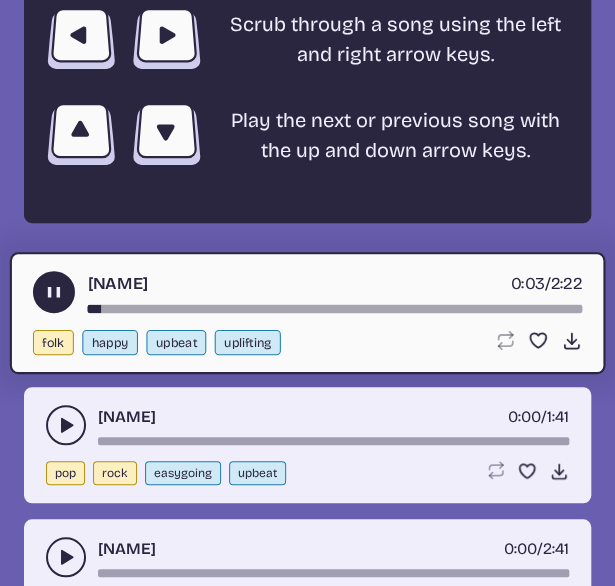click 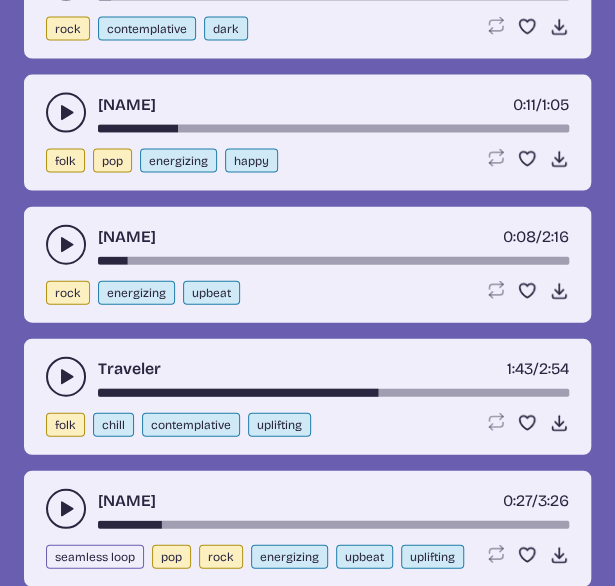 scroll, scrollTop: 2787, scrollLeft: 0, axis: vertical 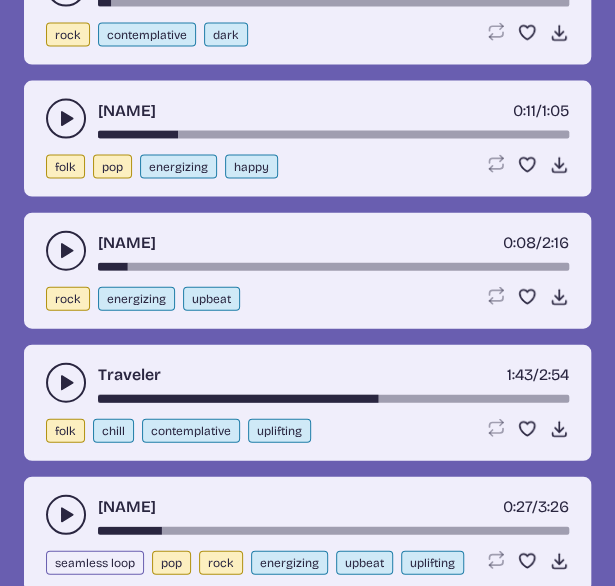 drag, startPoint x: 108, startPoint y: 395, endPoint x: 60, endPoint y: 389, distance: 48.373547 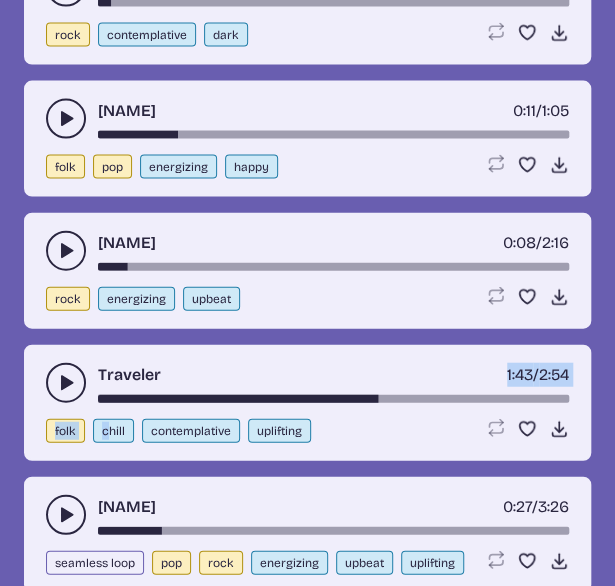 drag, startPoint x: 213, startPoint y: 391, endPoint x: 101, endPoint y: 420, distance: 115.69356 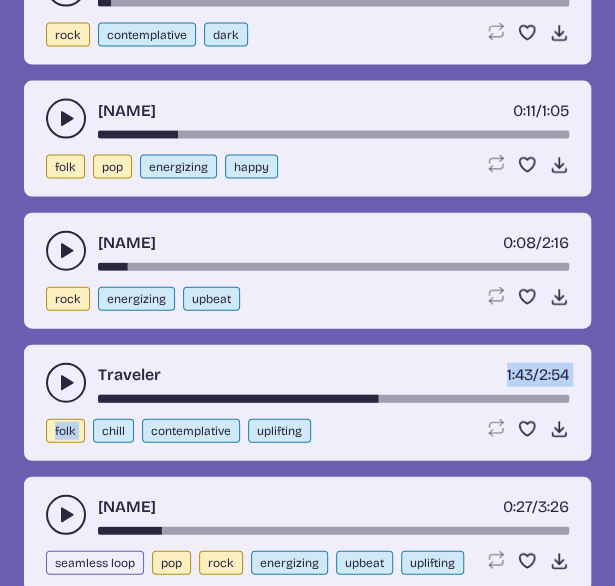drag, startPoint x: 101, startPoint y: 420, endPoint x: 59, endPoint y: 388, distance: 52.801514 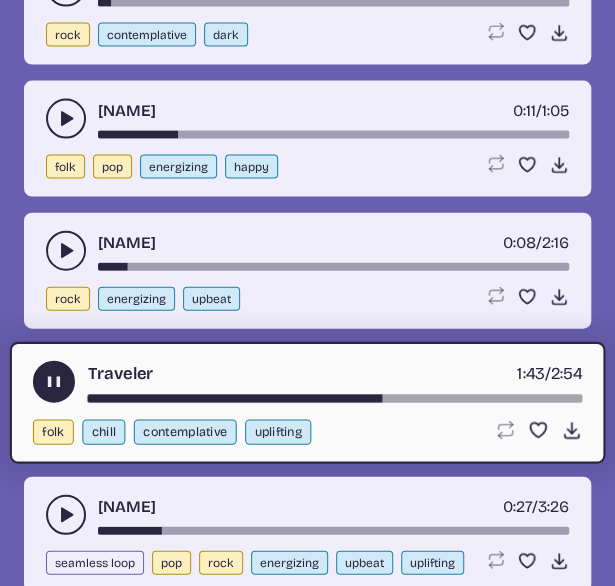 click on "Traveler       1:43  /
2:54     folk   chill contemplative uplifting     Loop song   Loop this song.   Favorite song     Save this song to your favorites.   Download song   Download this song." at bounding box center [307, 403] 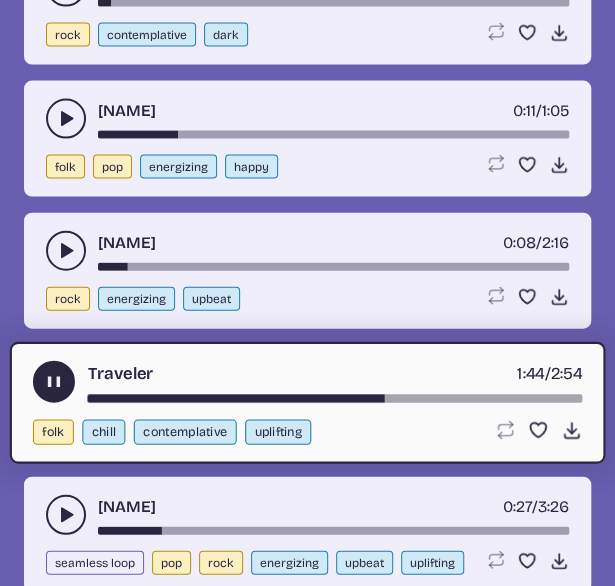 click on "Reflections       0:29  /
1:38     folk   uplifting     Loop song   Loop this song.   Favorite song     Save this song to your favorites.   Download song   Download this song.     On Parade       0:11  /
1:36     rock pop   energizing happy uplifting     Loop song   Loop this song.   Favorite song     Save this song to your favorites.   Download song   Download this song.     Sunshower       0:03  /
1:24     folk pop   chill upbeat     Loop song   Loop this song.   Favorite song     Save this song to your favorites.   Download song   Download this song.     The Climb       0:06  /
1:44     cinematic   dramatic uplifting     Loop song   Loop this song.   Favorite song     Save this song to your favorites.   Download song   Download this song.     Well-Spent       0:01  /
2:26     folk   energizing happy upbeat uplifting     Loop song   Loop this song.   Favorite song     Save this song to your favorites.   Download song   Download this song.     Get every song instantly.     Learn More" at bounding box center (307, 211) 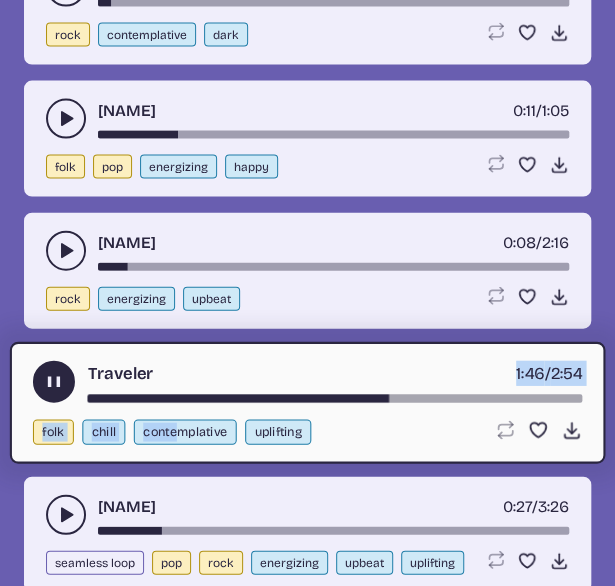 drag, startPoint x: 384, startPoint y: 398, endPoint x: 174, endPoint y: 405, distance: 210.11664 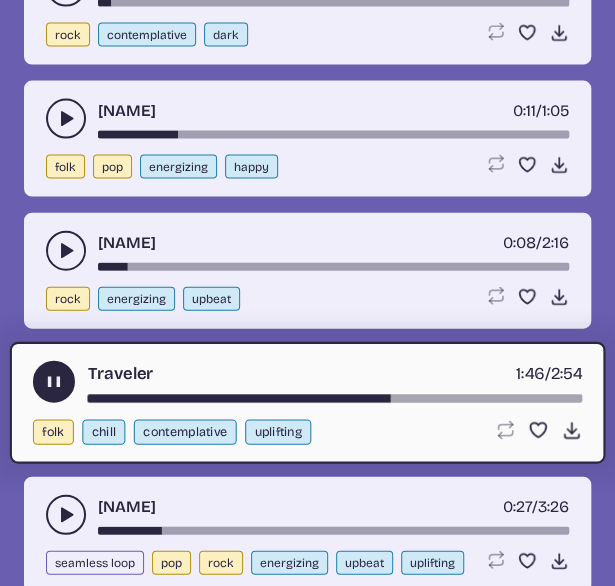 drag, startPoint x: 174, startPoint y: 405, endPoint x: 398, endPoint y: 400, distance: 224.0558 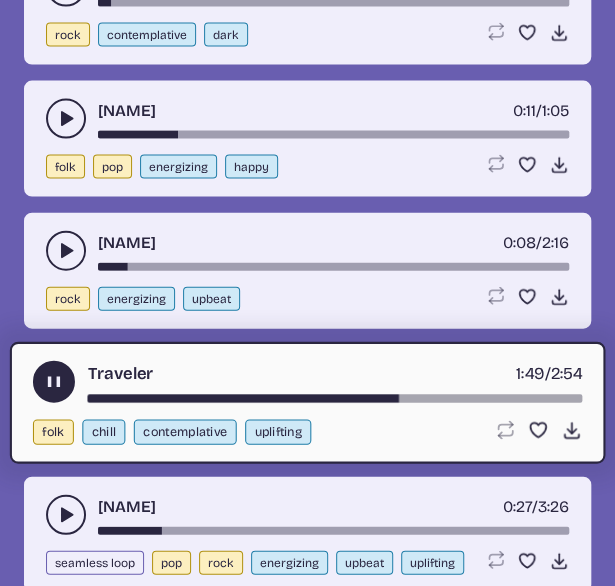 click at bounding box center (335, 398) 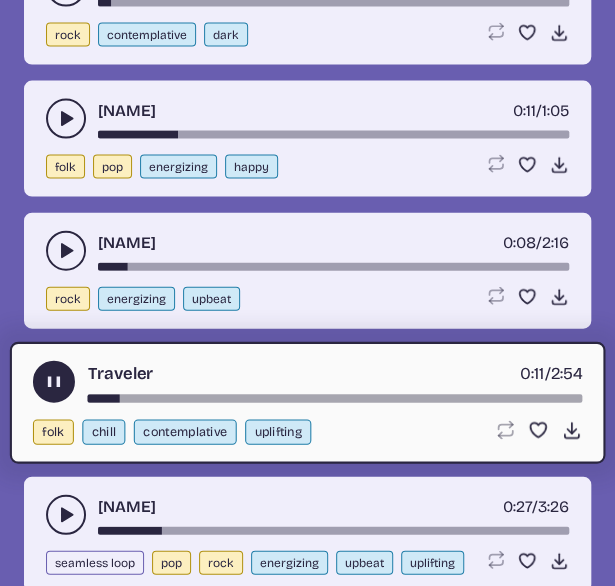 click at bounding box center [335, 398] 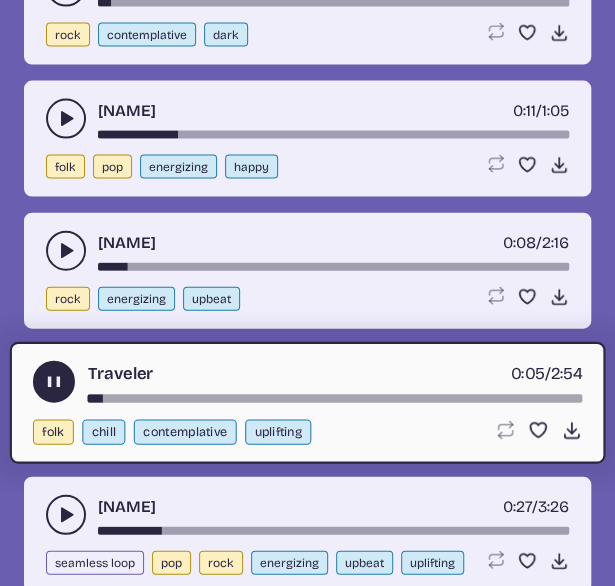 click at bounding box center (335, 398) 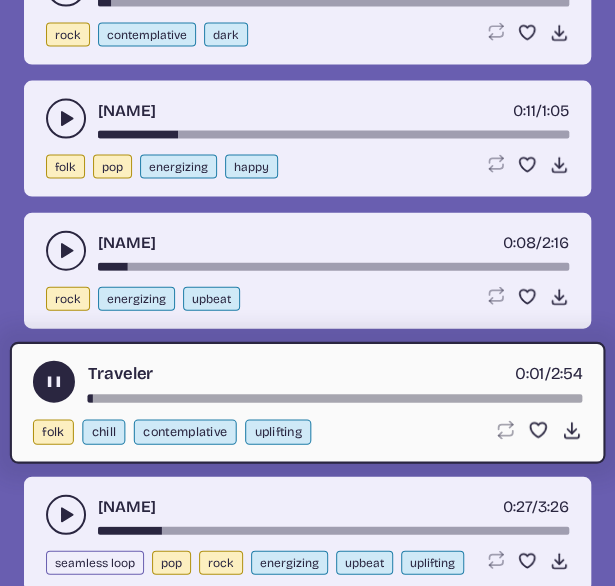 click on "Traveler       0:01  /
2:54" at bounding box center (307, 382) 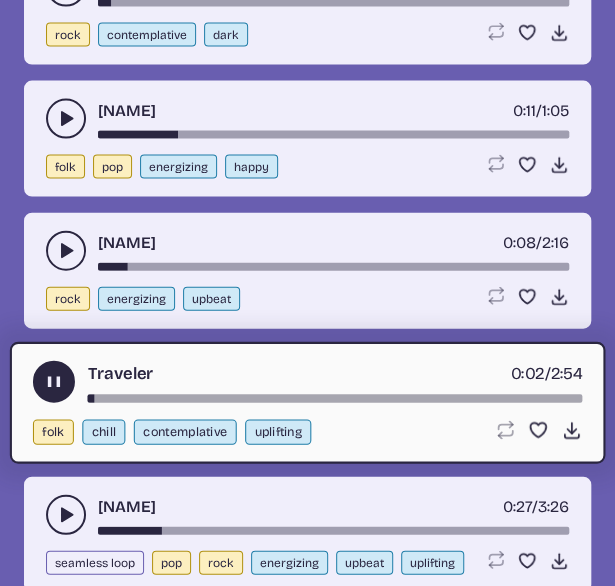 click at bounding box center (335, 398) 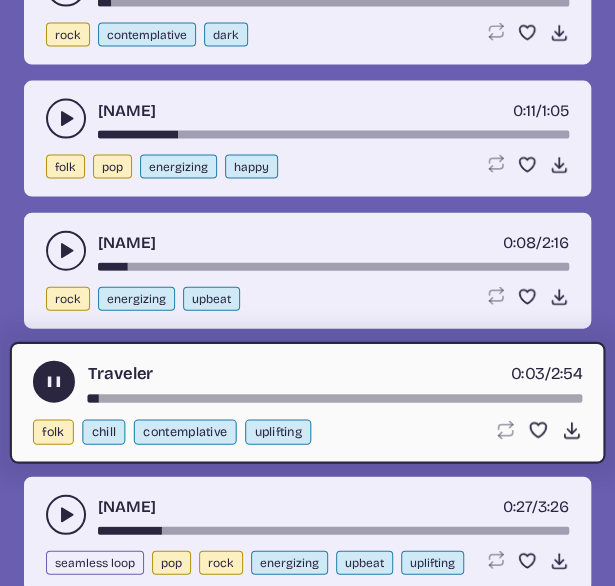 click at bounding box center [54, 382] 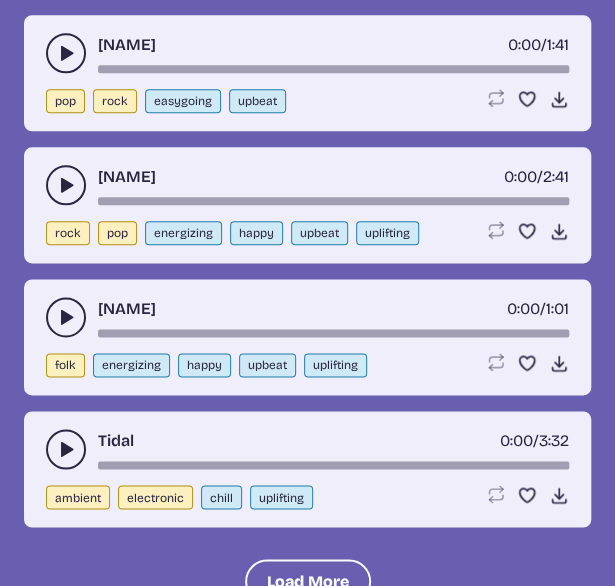 scroll, scrollTop: 4121, scrollLeft: 0, axis: vertical 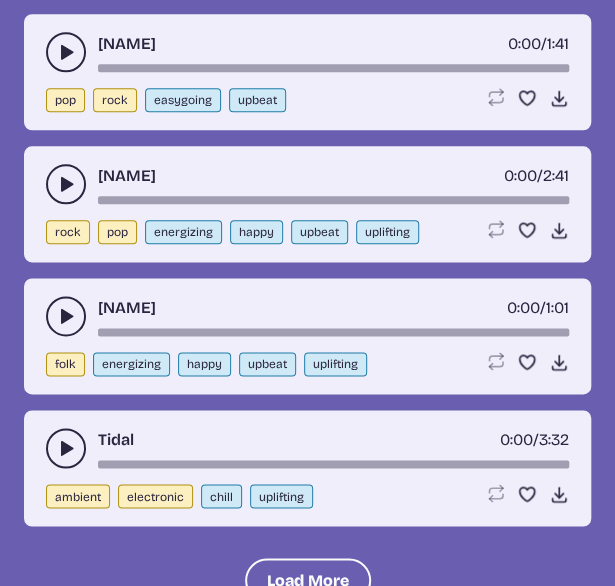 click 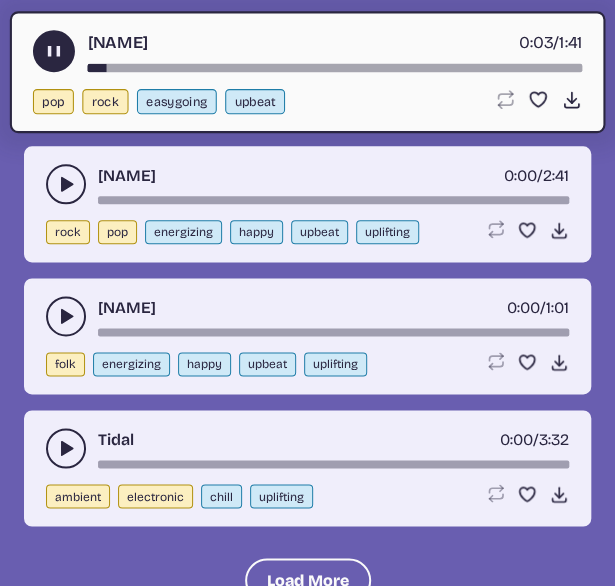 click 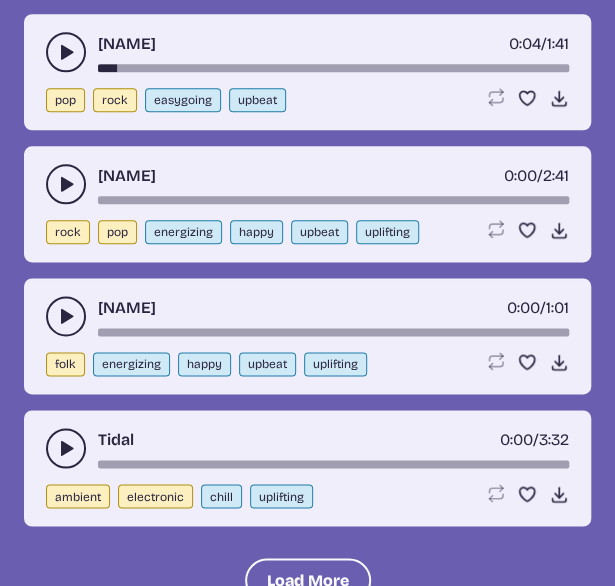 click 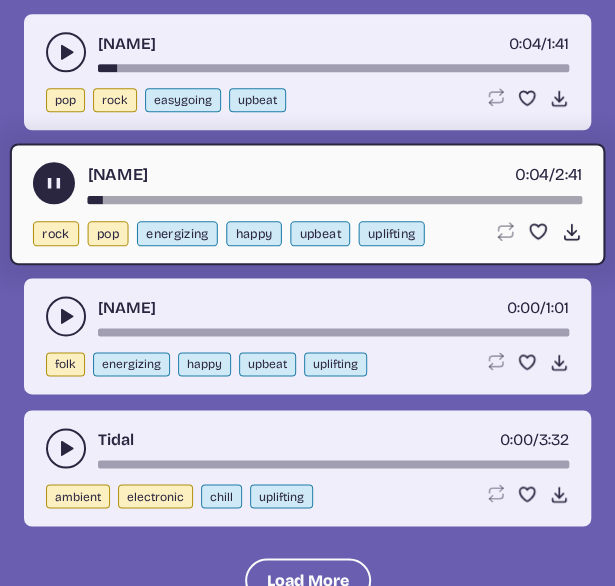 click 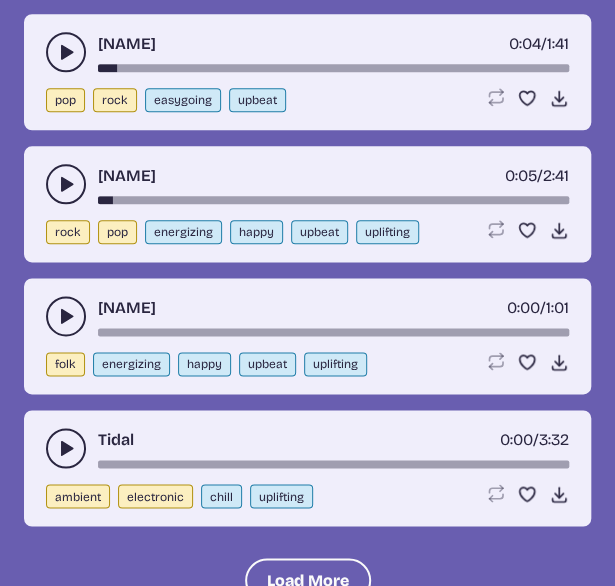 click 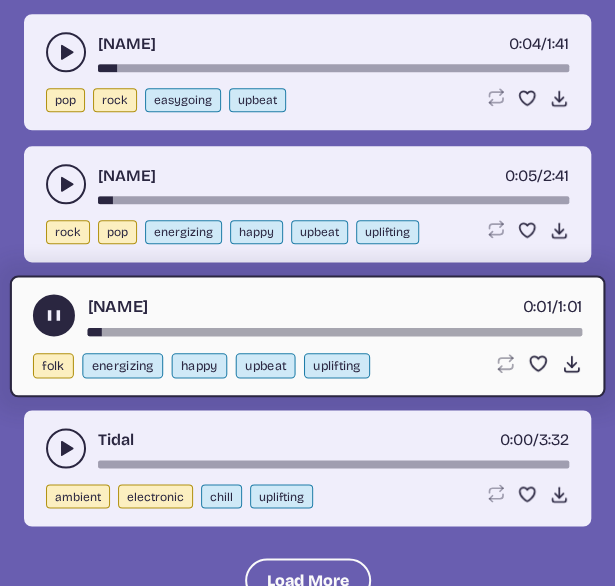 click 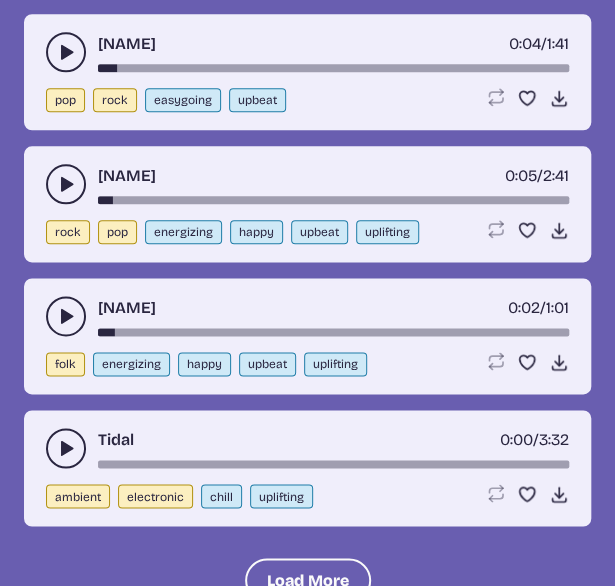 click at bounding box center [66, 448] 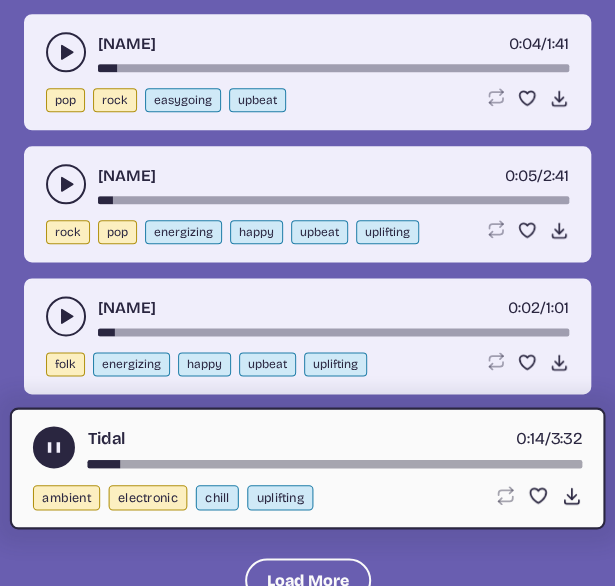 click at bounding box center [54, 447] 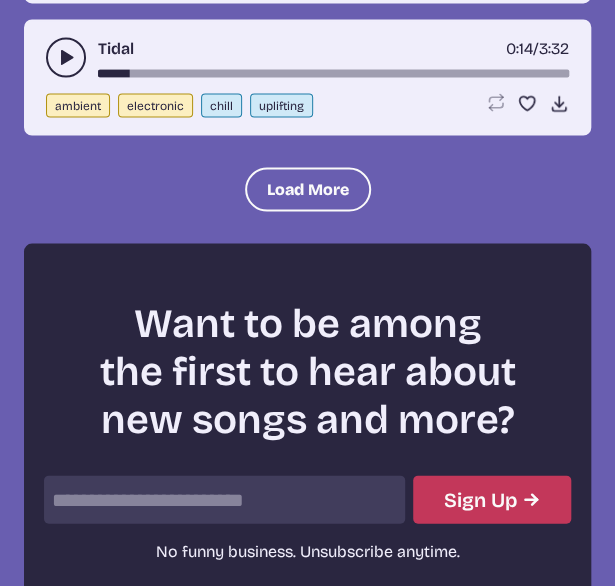 scroll, scrollTop: 4513, scrollLeft: 0, axis: vertical 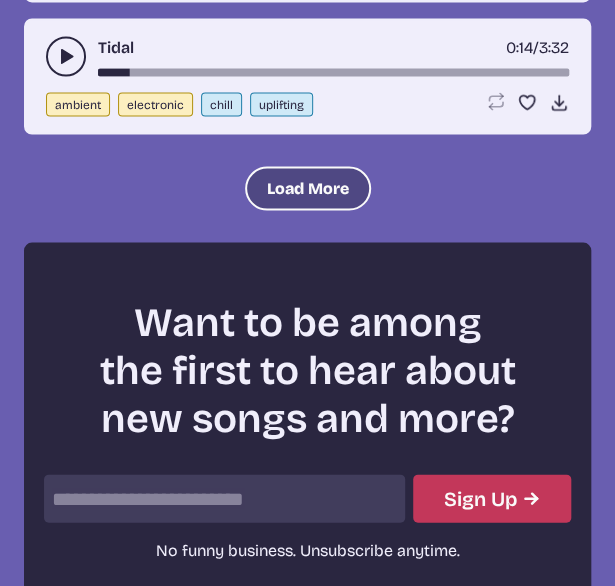 click on "Load More" 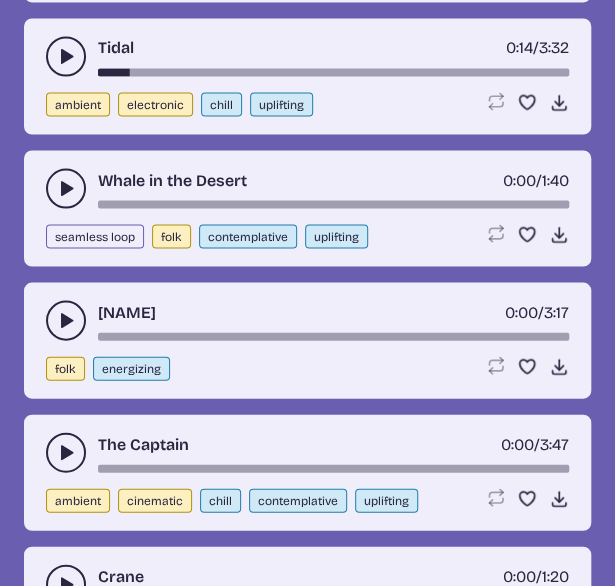 click 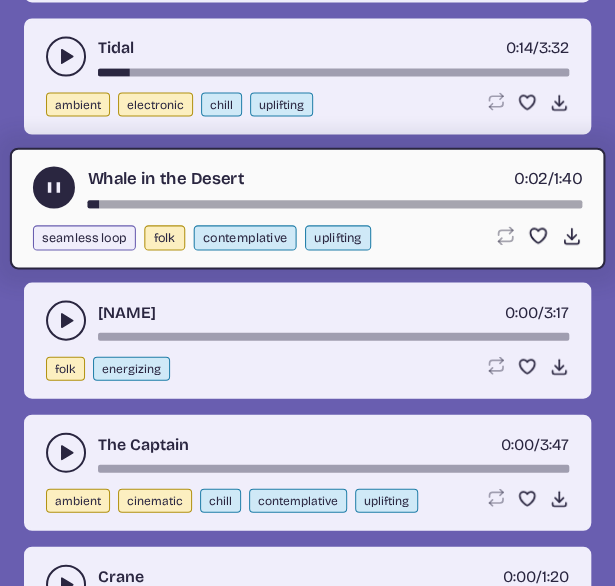 click 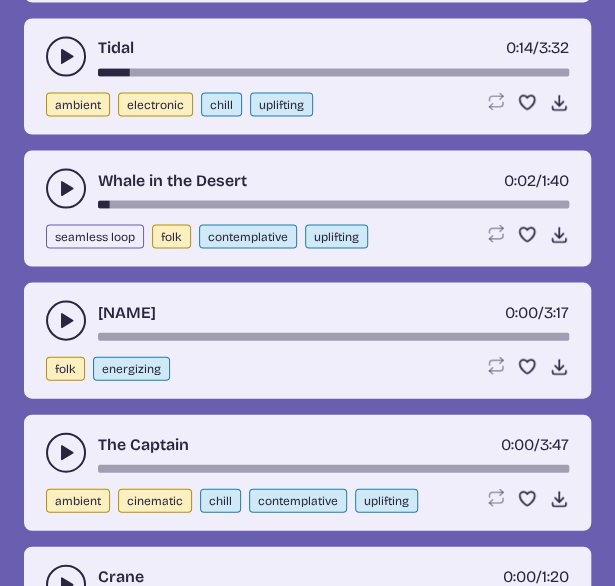 click 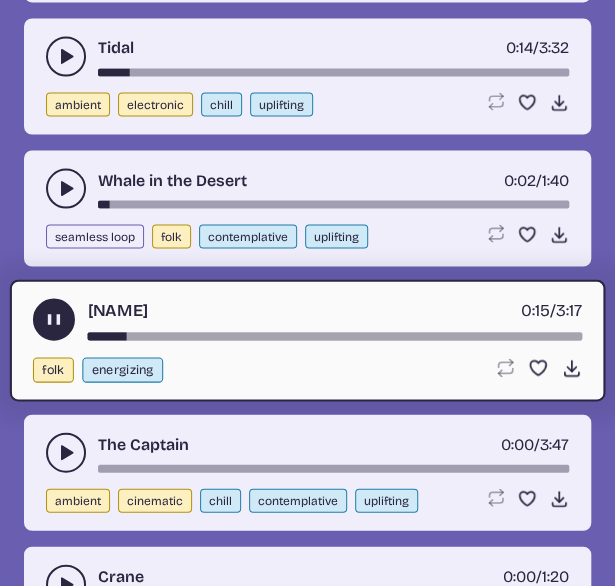 click at bounding box center [54, 319] 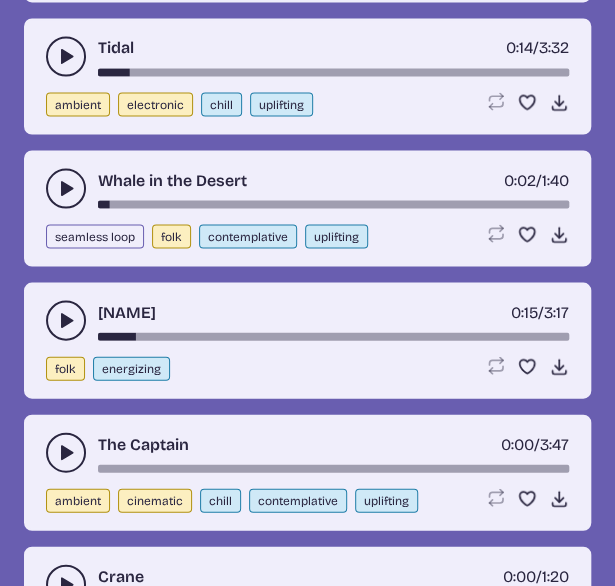 click 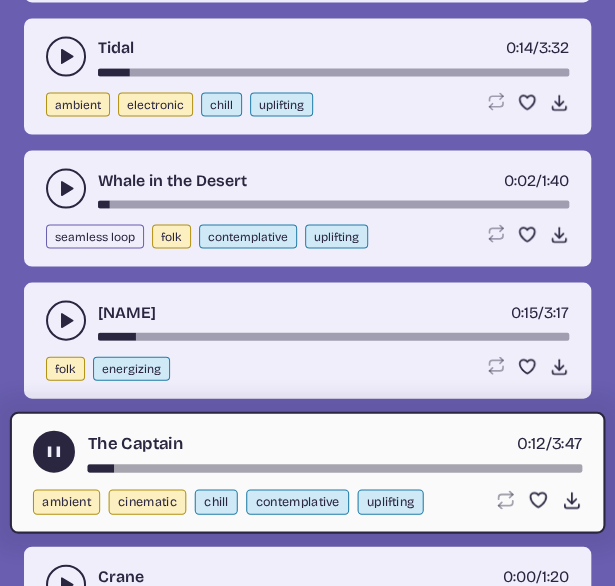click at bounding box center (54, 451) 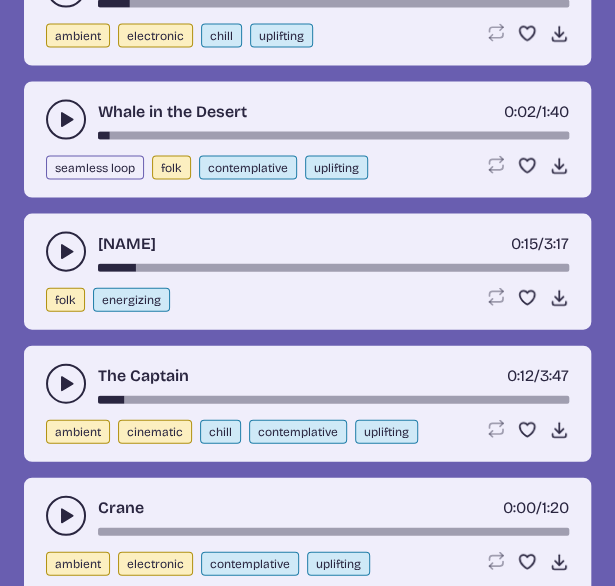 scroll, scrollTop: 4589, scrollLeft: 0, axis: vertical 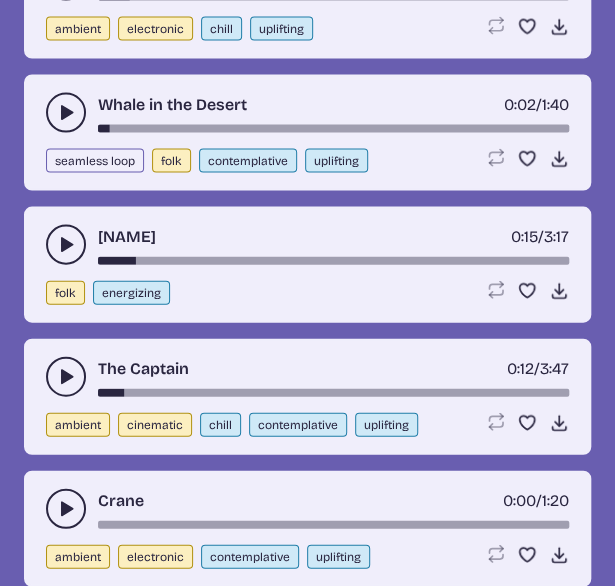 click 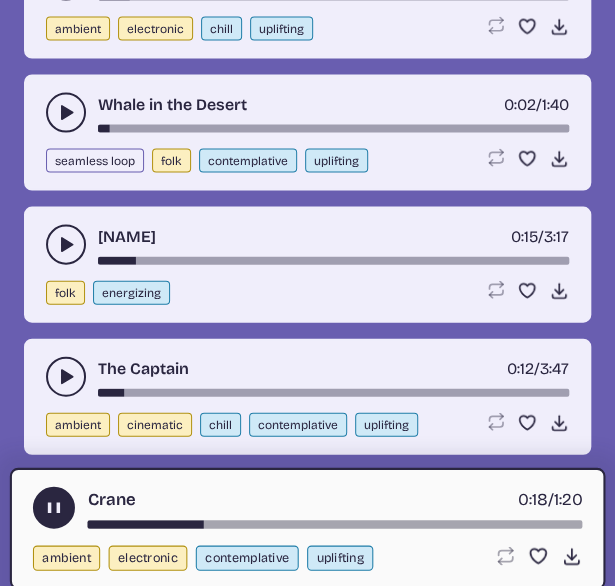 click 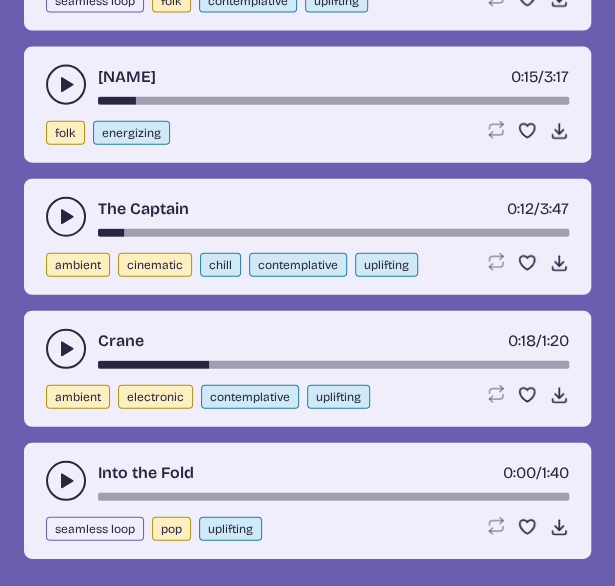 scroll, scrollTop: 4763, scrollLeft: 0, axis: vertical 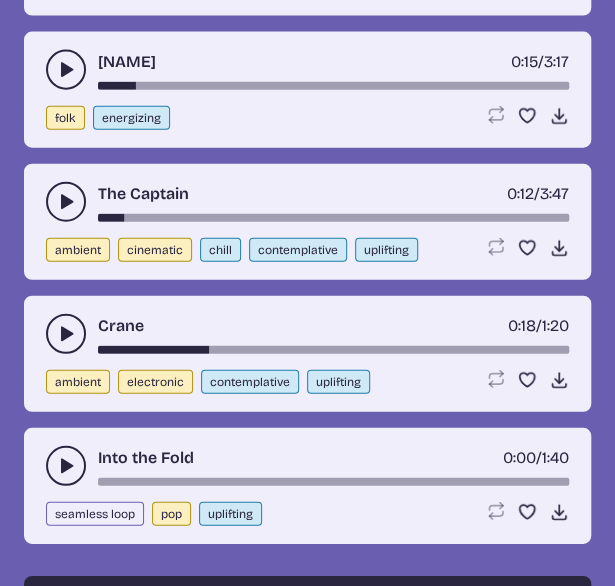 click 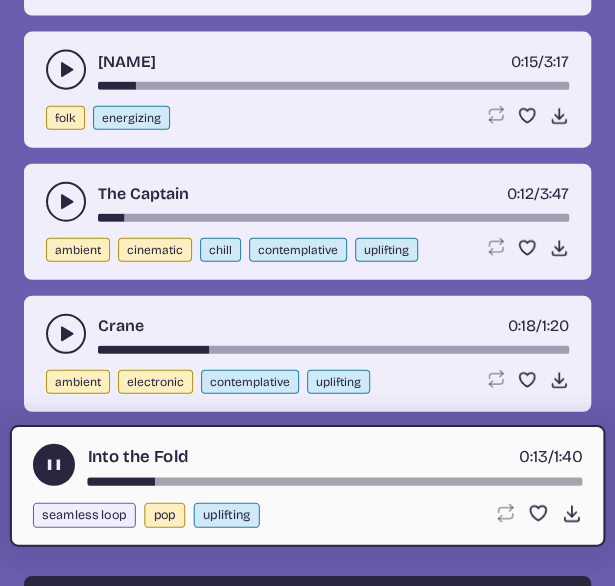 click 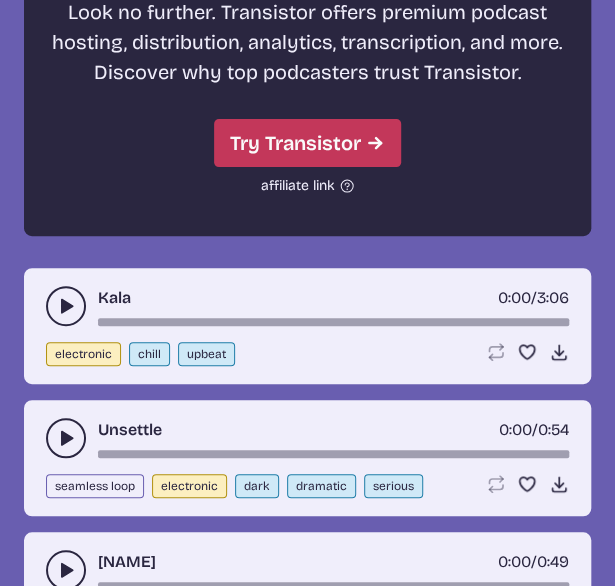 scroll, scrollTop: 5571, scrollLeft: 0, axis: vertical 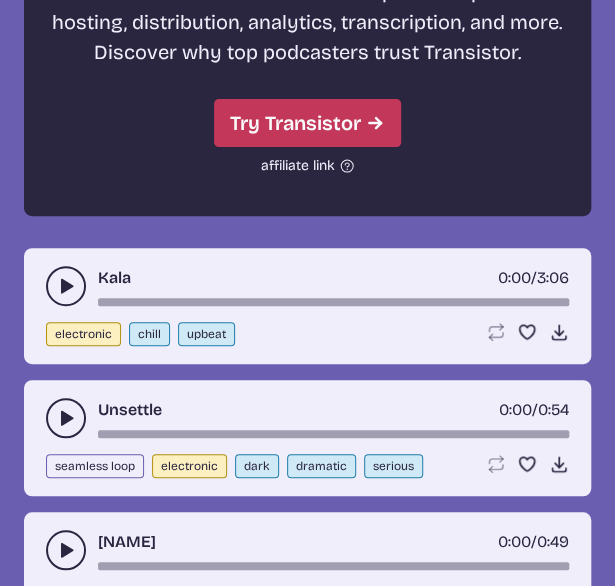 click 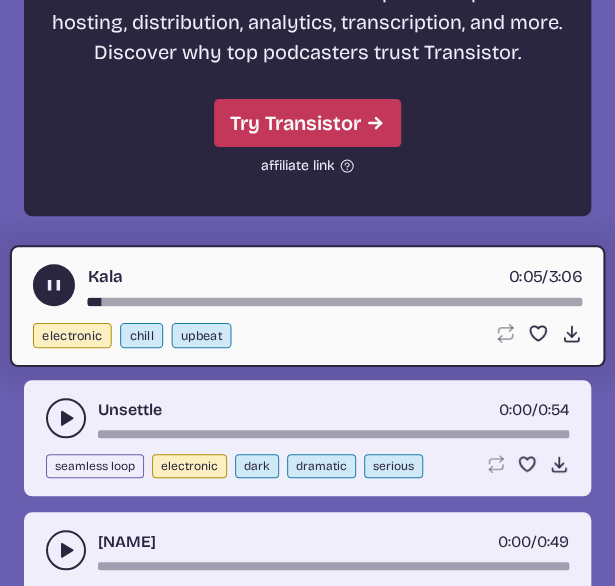 click at bounding box center (54, 285) 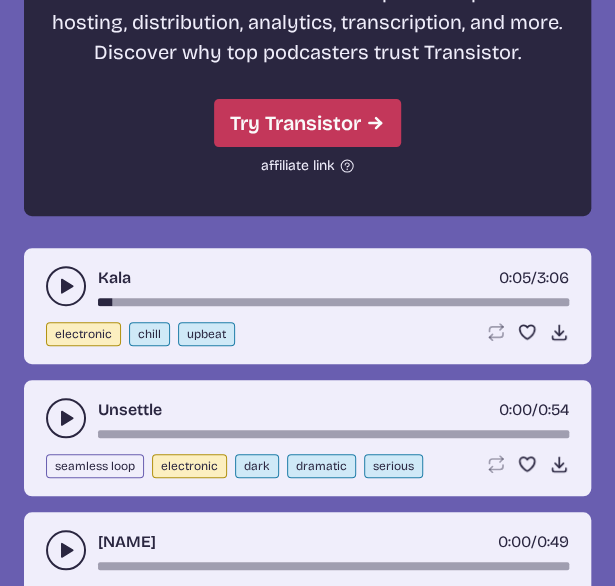 click at bounding box center [66, 418] 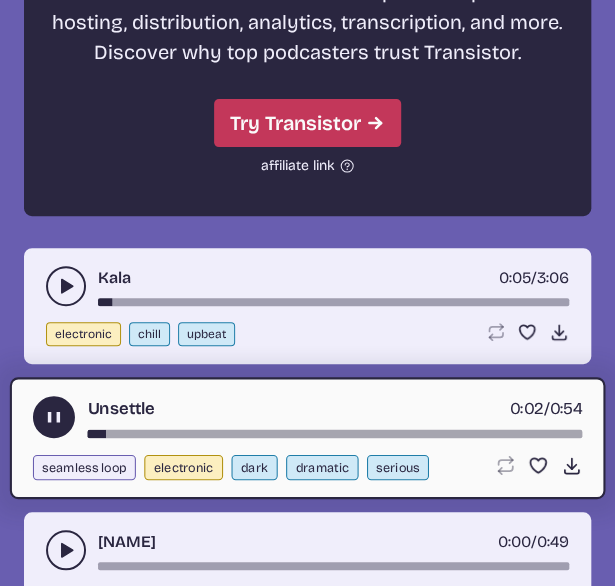 click 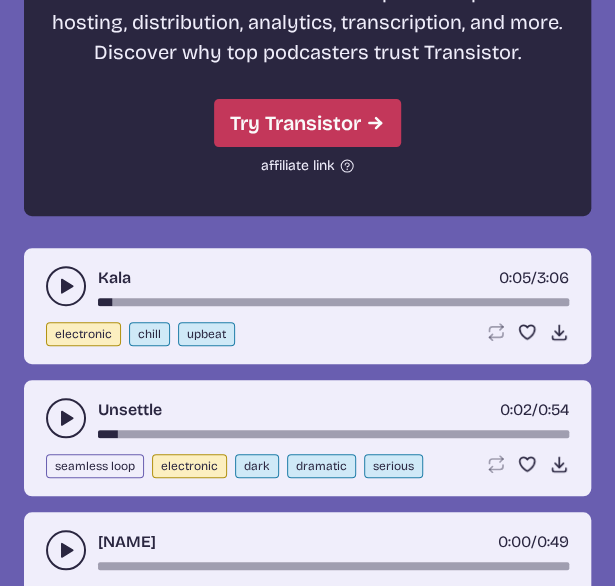 click 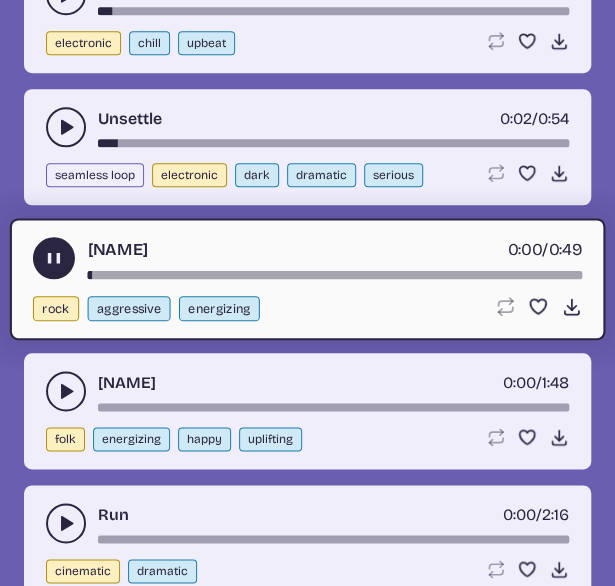 scroll, scrollTop: 5860, scrollLeft: 0, axis: vertical 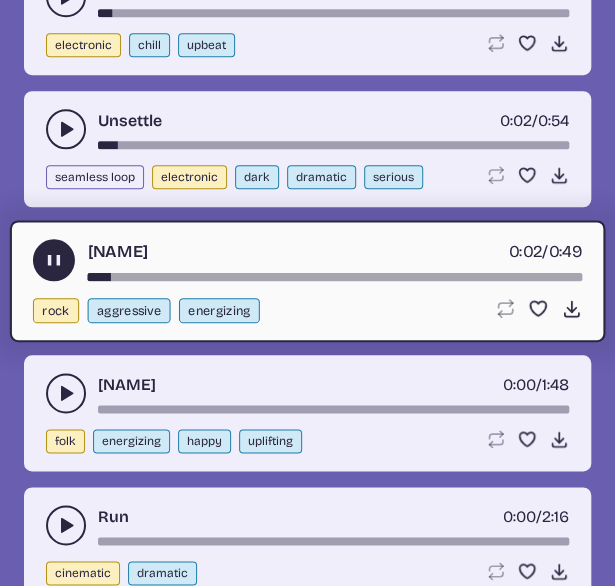 click 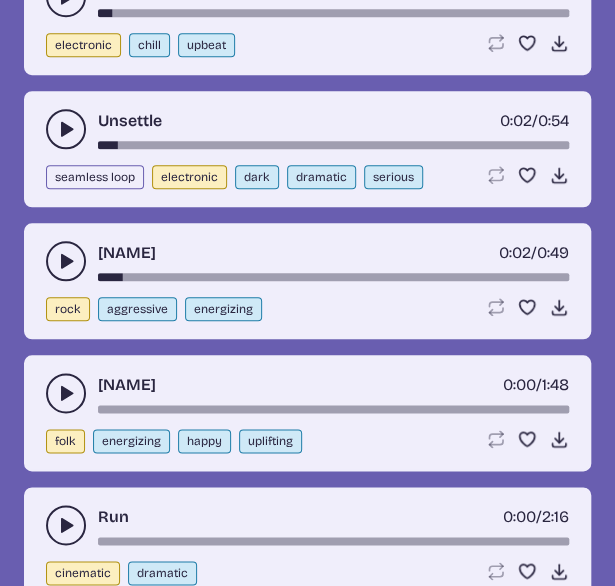 click at bounding box center [66, 393] 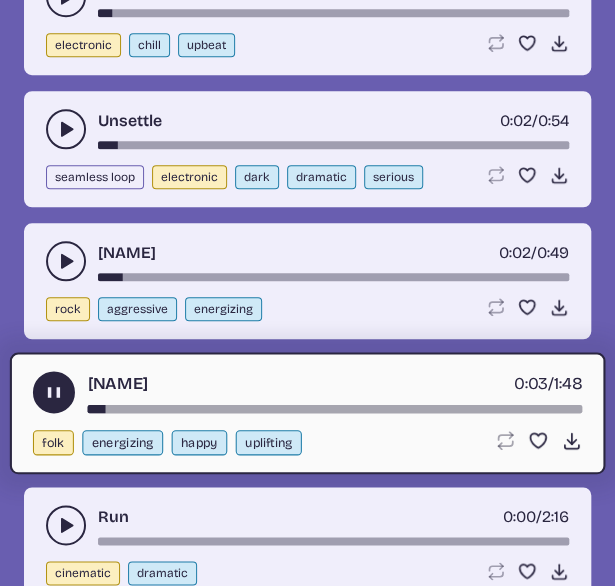 click 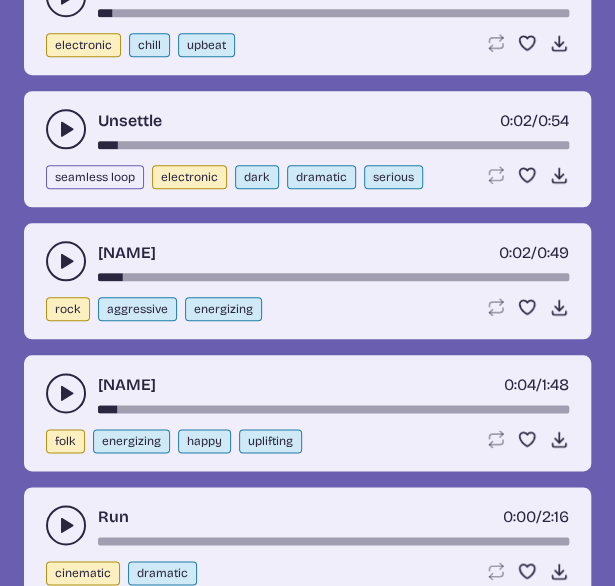 click 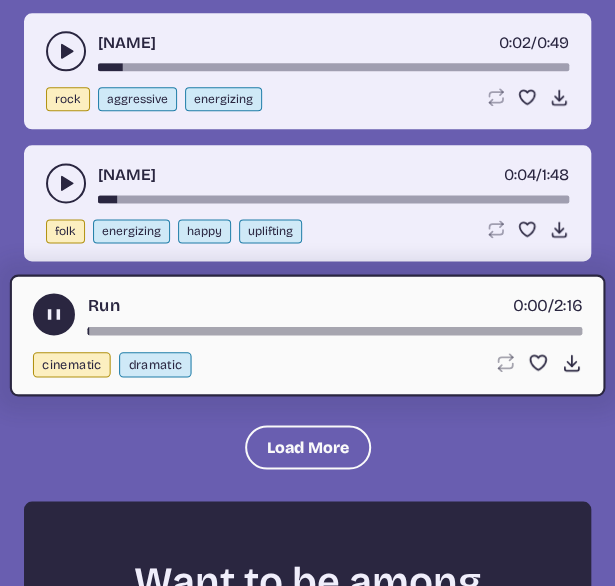 scroll, scrollTop: 6075, scrollLeft: 0, axis: vertical 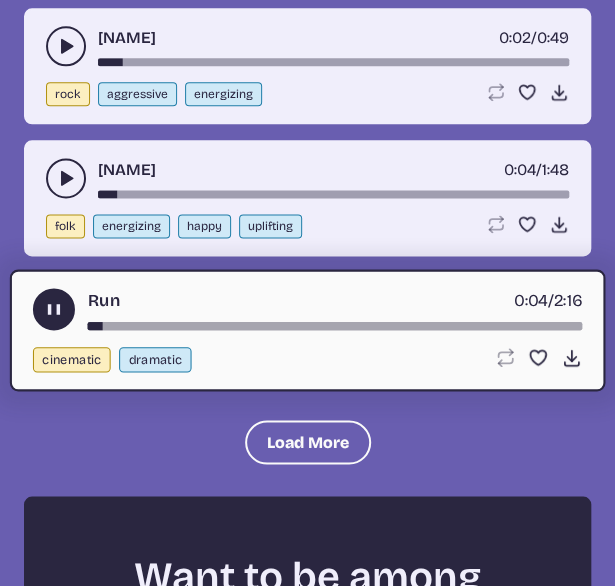 click at bounding box center [54, 309] 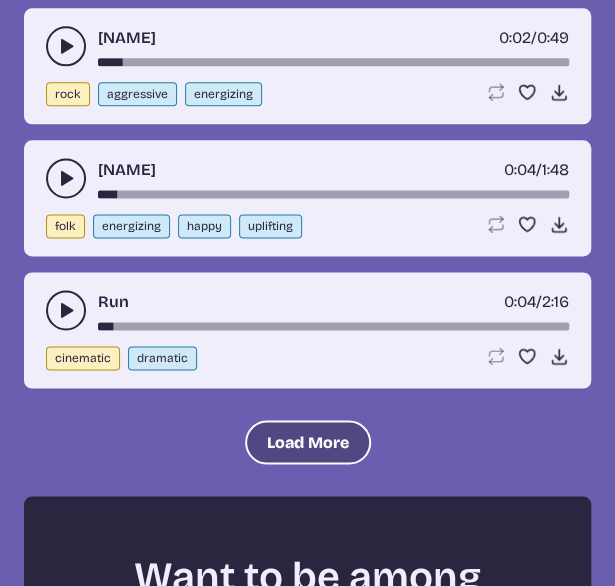 click on "Load More" 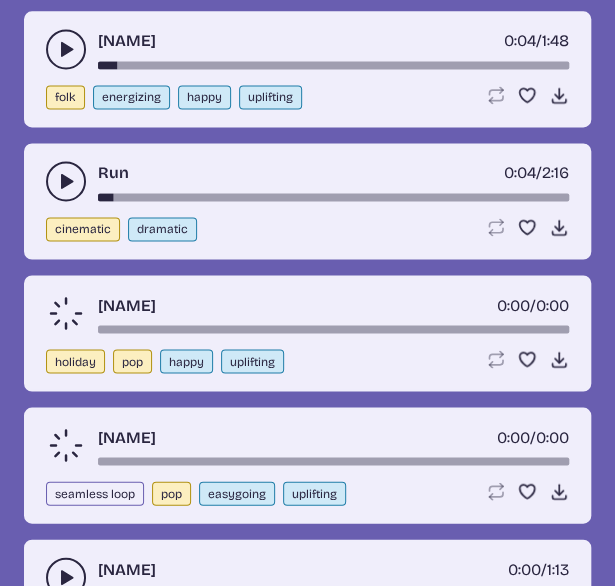 scroll, scrollTop: 6217, scrollLeft: 0, axis: vertical 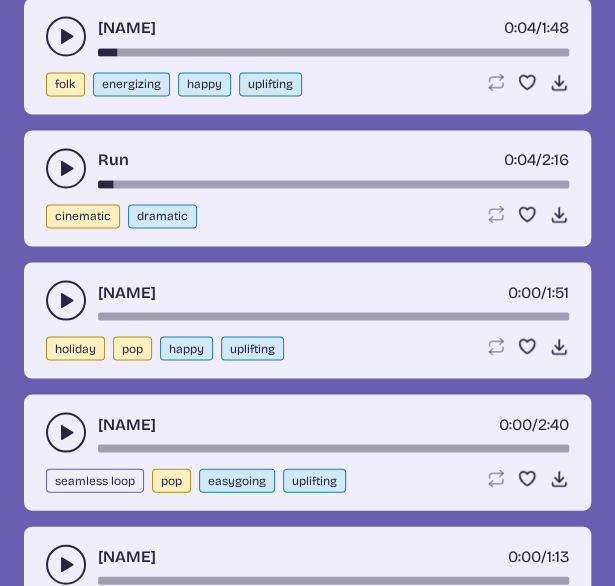 click 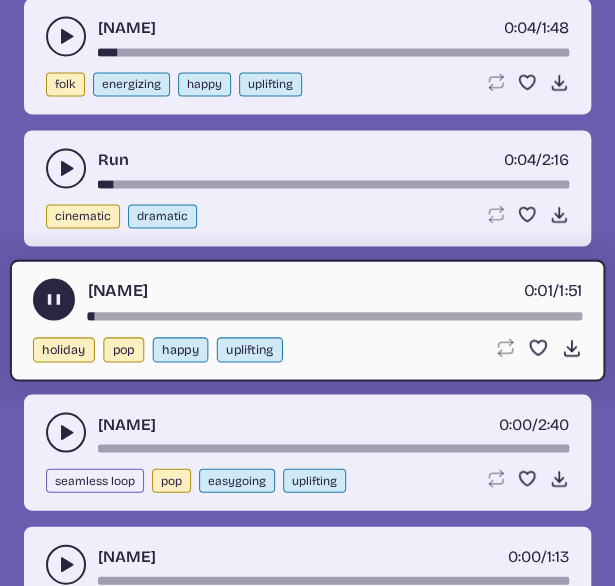 click 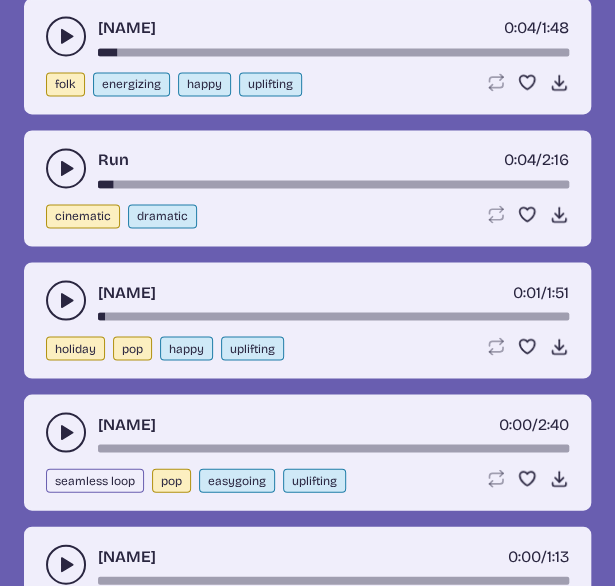 click on "Quadra       0:00  /
2:40   seamless loop   pop   easygoing uplifting     Loop song   Loop this song.   Favorite song     Save this song to your favorites.   Download song   Download this song." at bounding box center (307, 452) 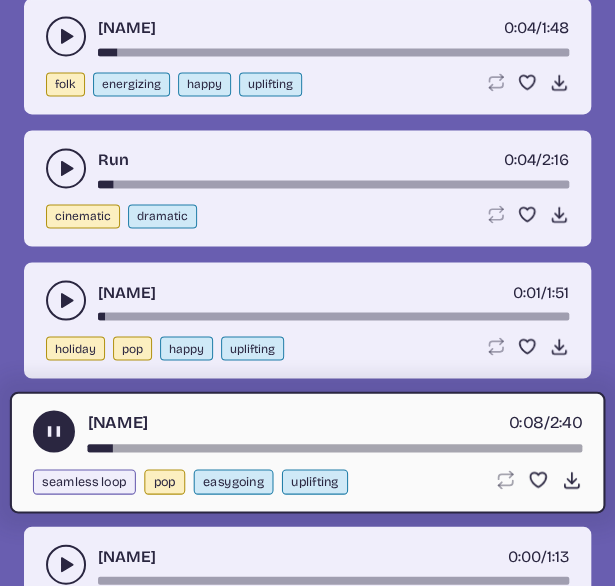 click 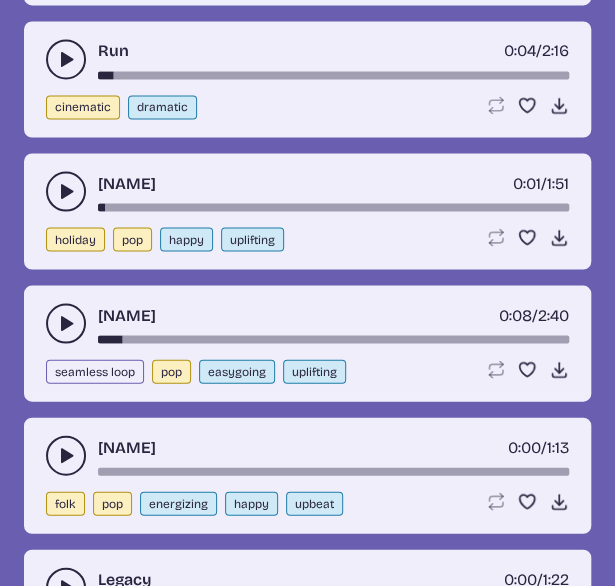 scroll, scrollTop: 6327, scrollLeft: 0, axis: vertical 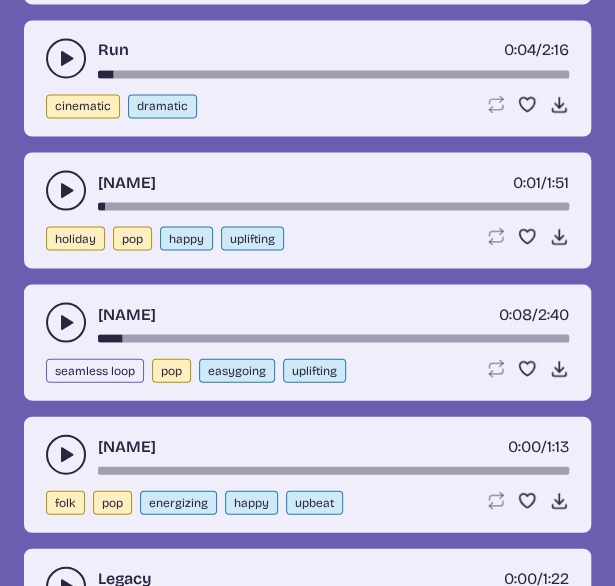 click at bounding box center (66, 454) 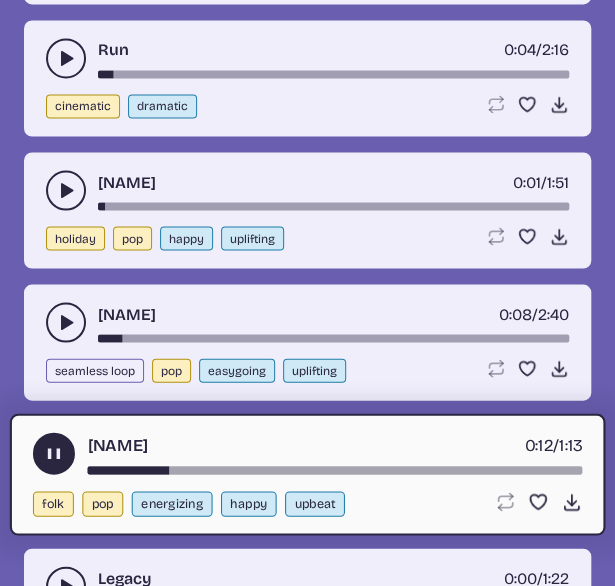 click 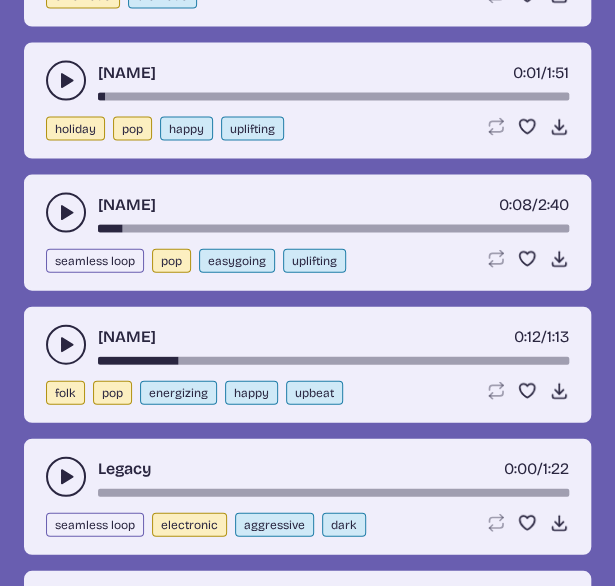 scroll, scrollTop: 6438, scrollLeft: 0, axis: vertical 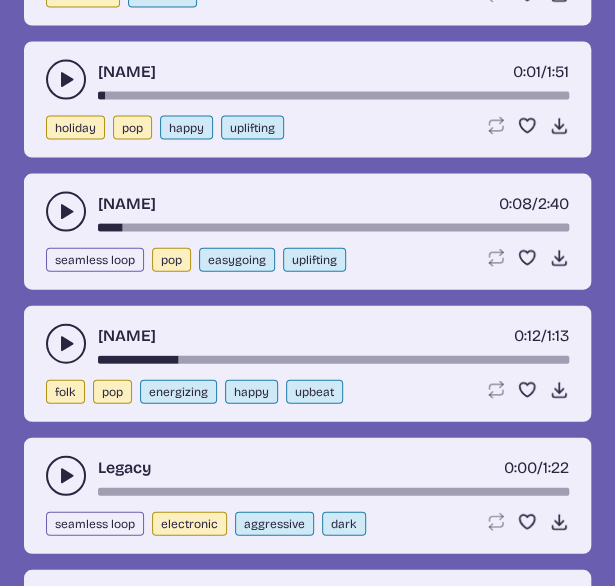 click at bounding box center [66, 475] 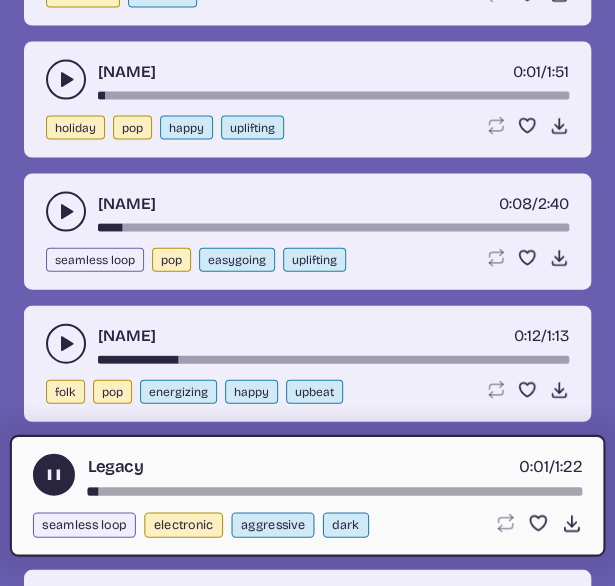 click 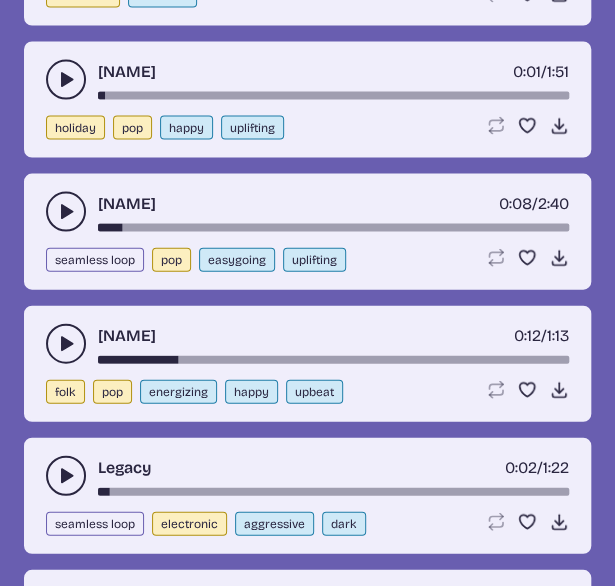 scroll, scrollTop: 6597, scrollLeft: 0, axis: vertical 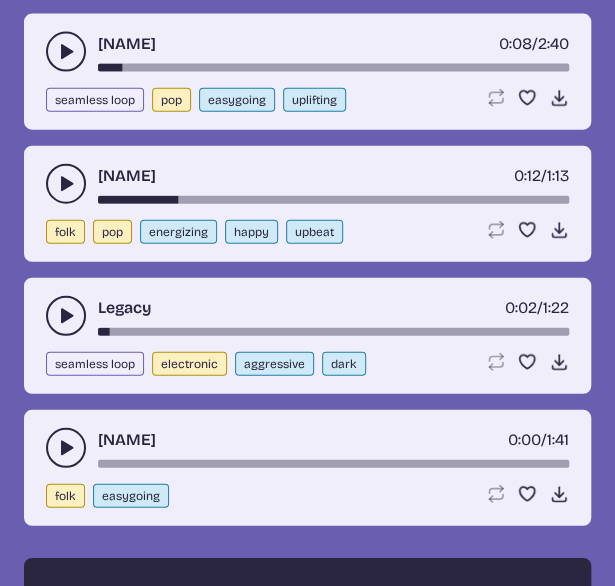 click 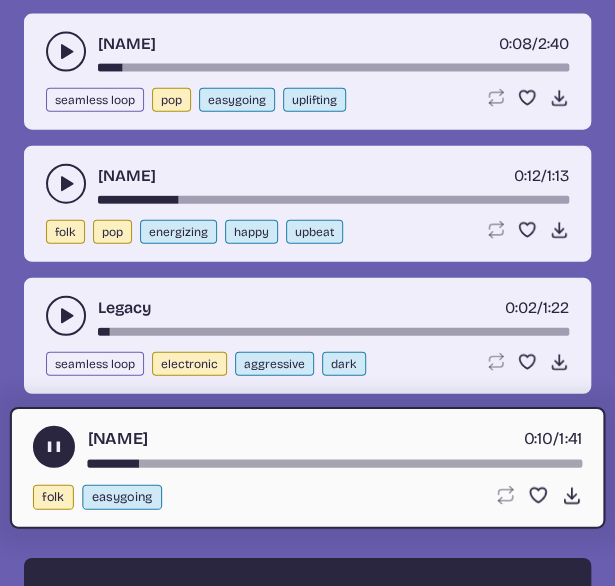 click 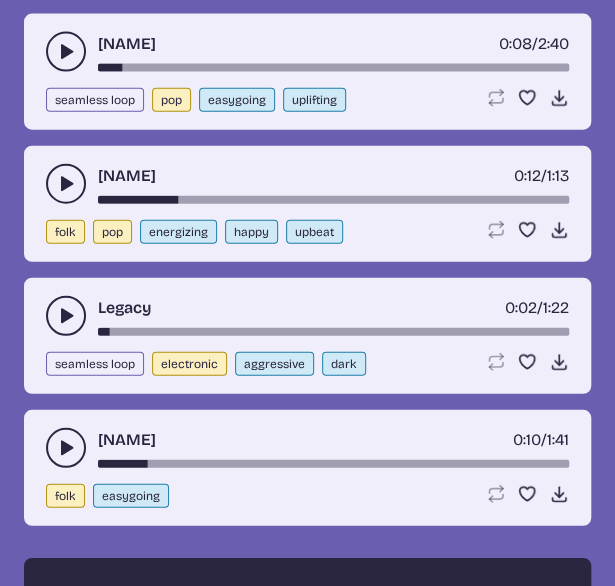 click 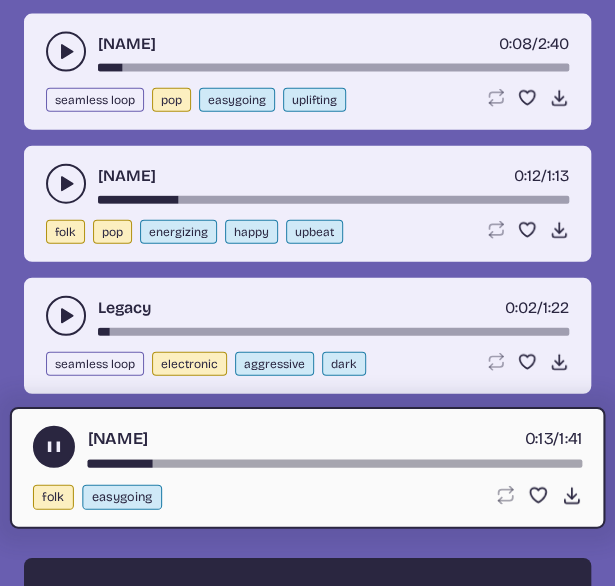 click 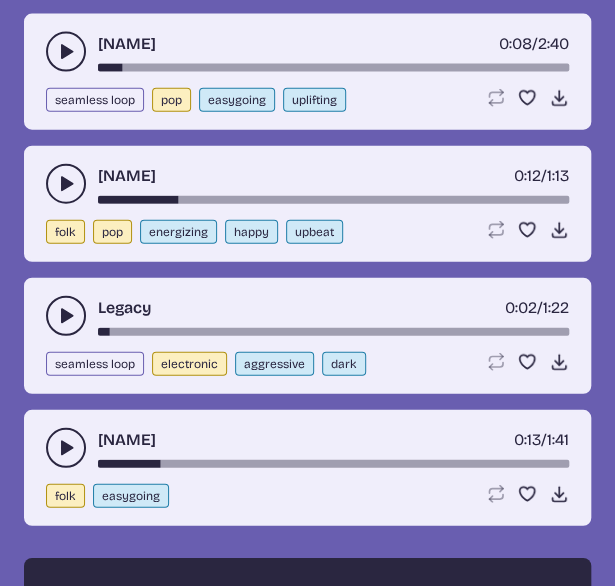 click at bounding box center (66, 448) 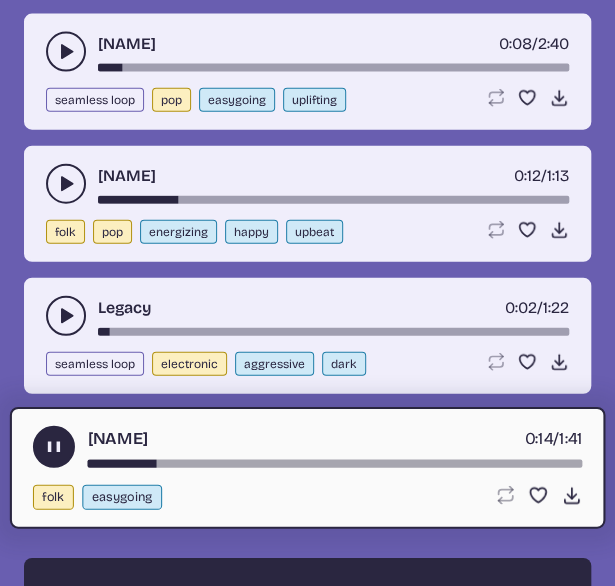 click 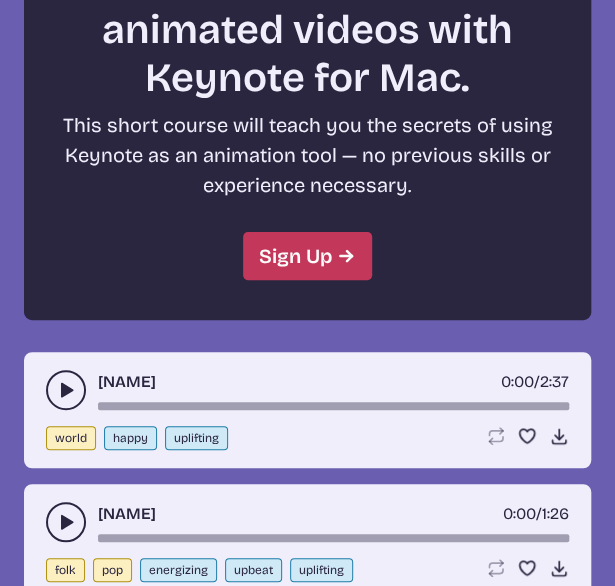 scroll, scrollTop: 7345, scrollLeft: 0, axis: vertical 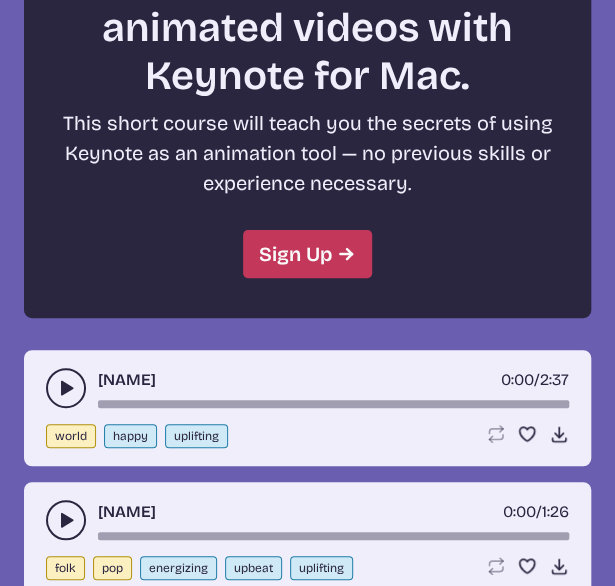 click at bounding box center (66, 388) 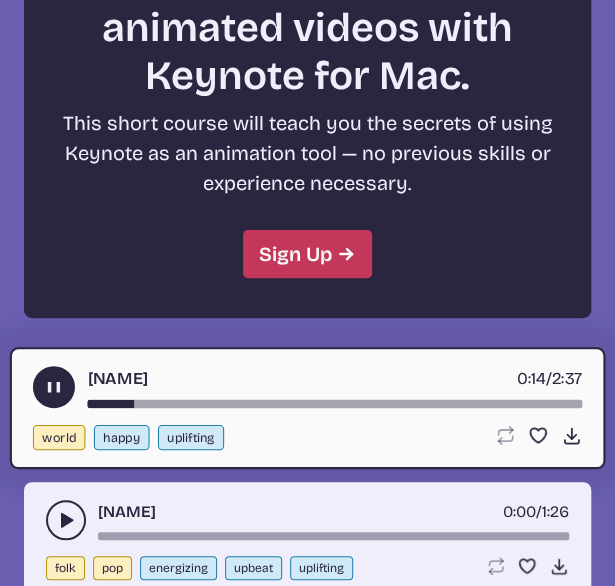 click 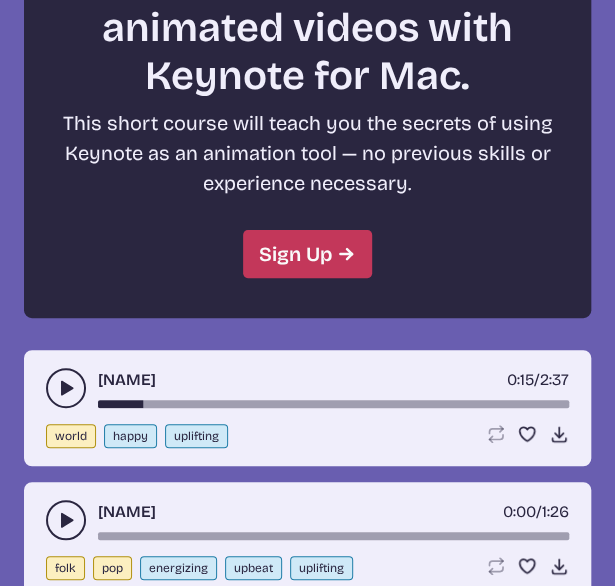 click 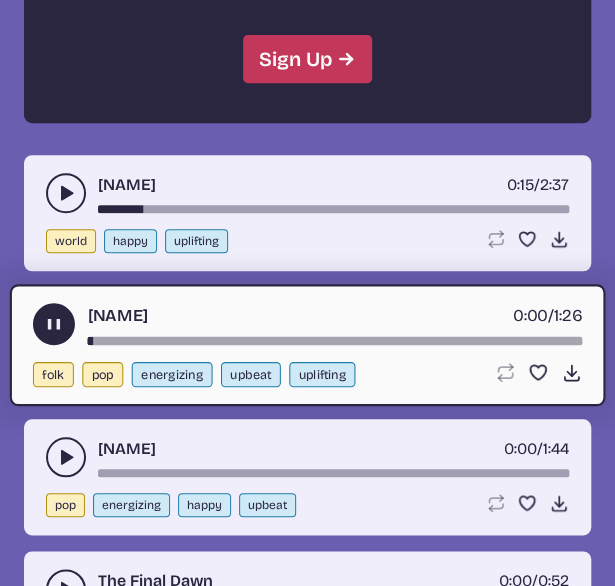 scroll, scrollTop: 7543, scrollLeft: 0, axis: vertical 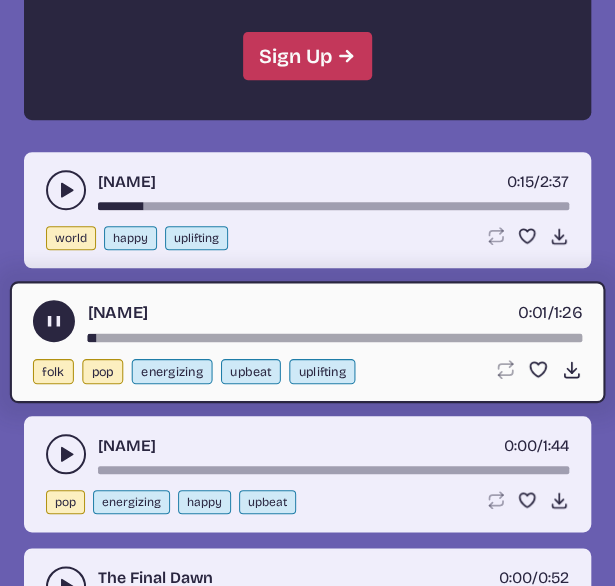 click 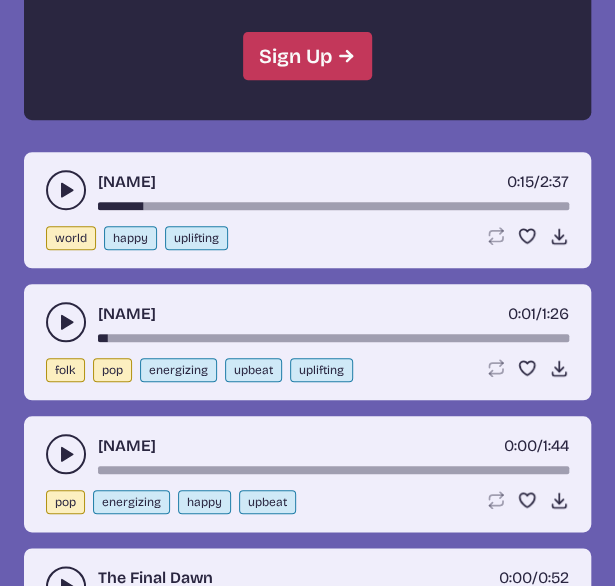 click at bounding box center [66, 454] 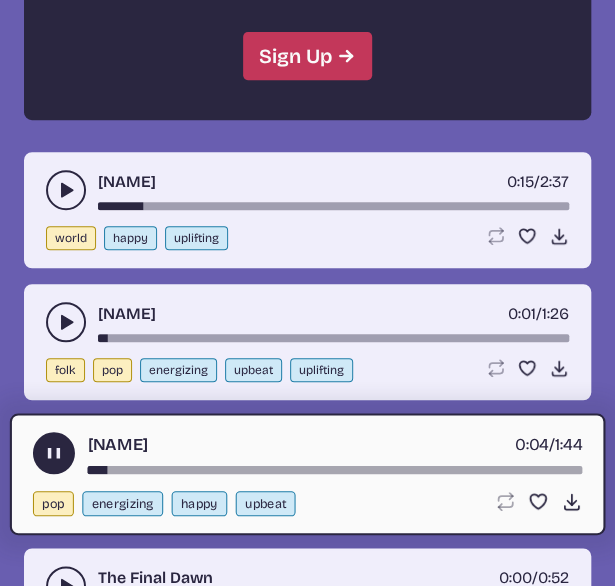 click 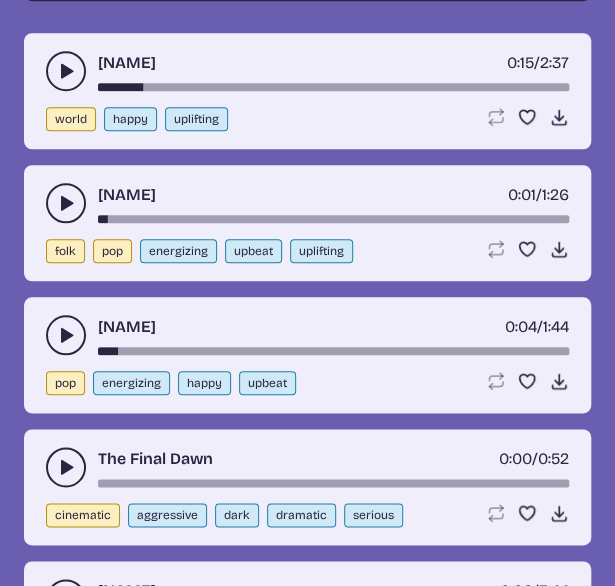 scroll, scrollTop: 7663, scrollLeft: 0, axis: vertical 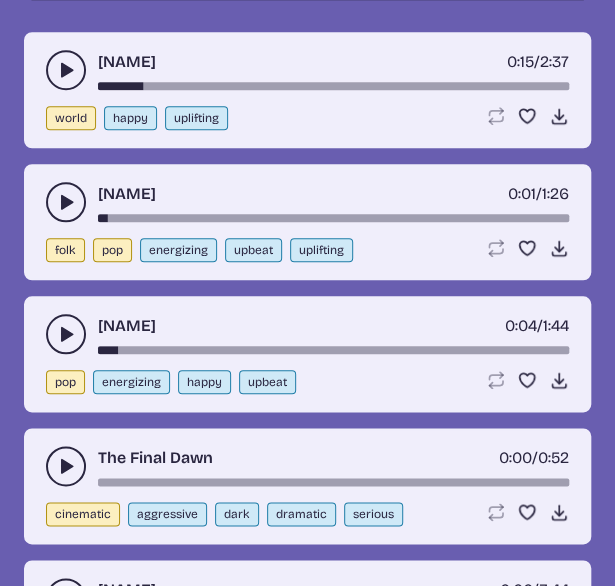 click 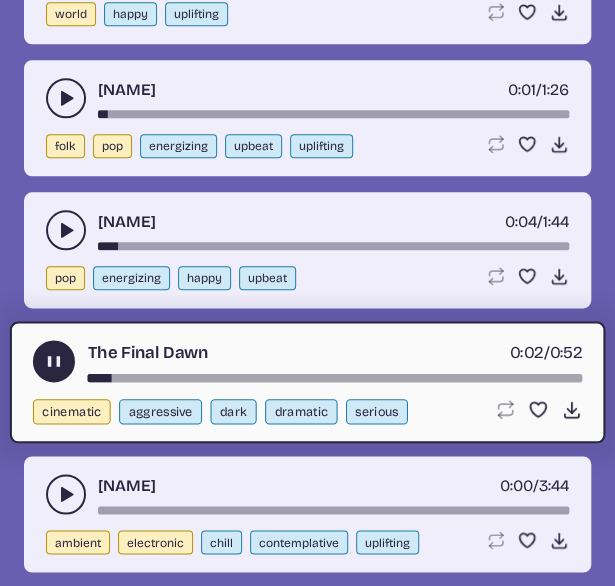 scroll, scrollTop: 7798, scrollLeft: 0, axis: vertical 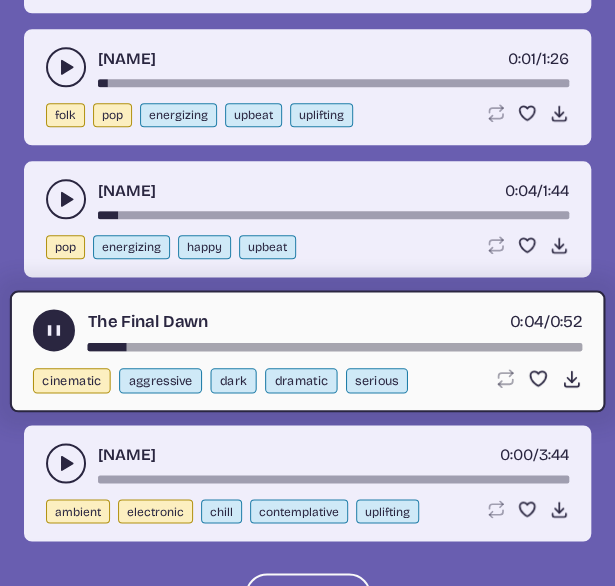 click 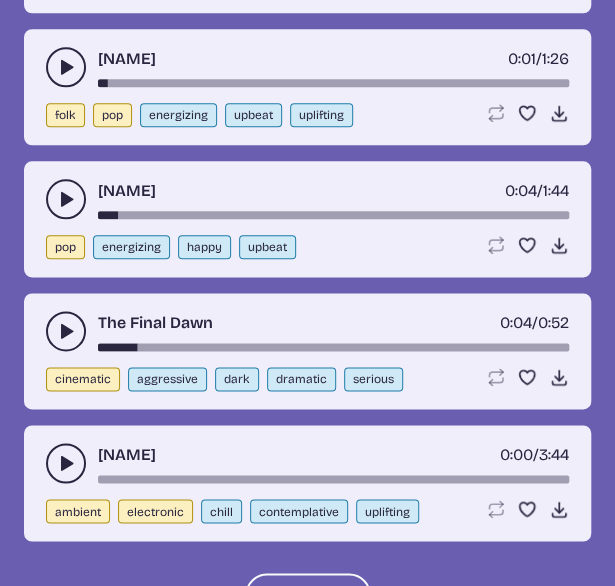 click at bounding box center (66, 463) 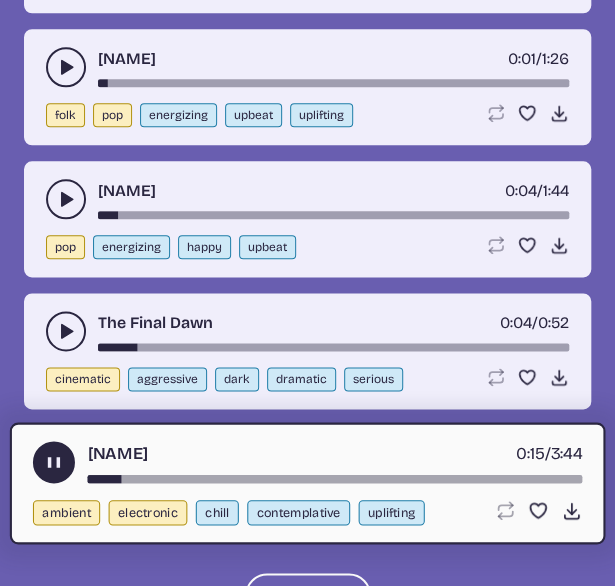 click at bounding box center [54, 462] 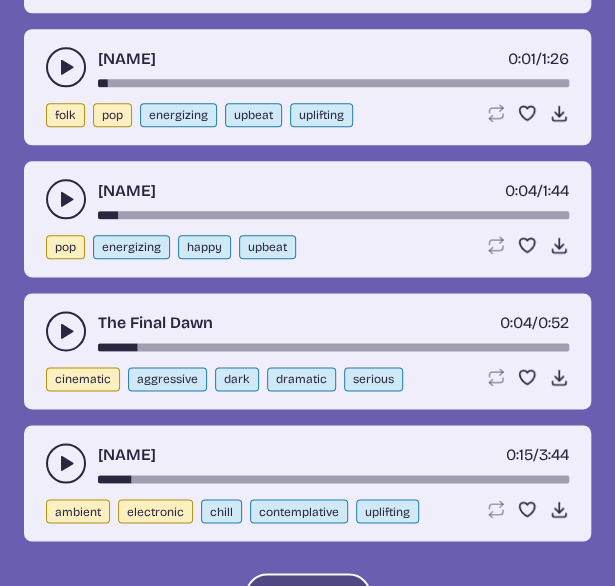 click on "Load More" 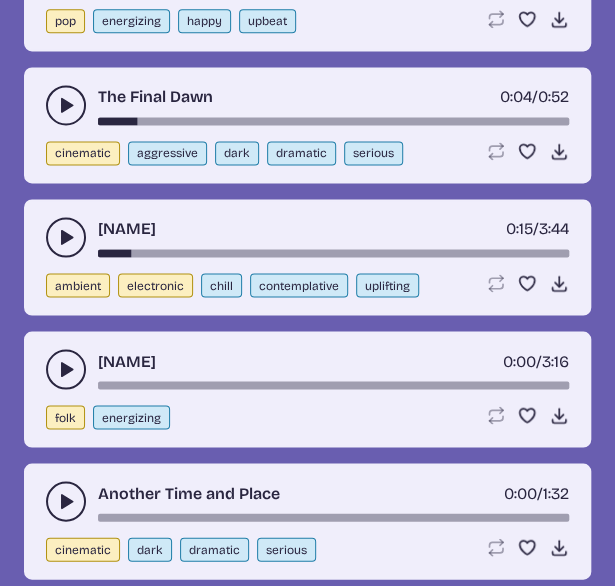 scroll, scrollTop: 8036, scrollLeft: 0, axis: vertical 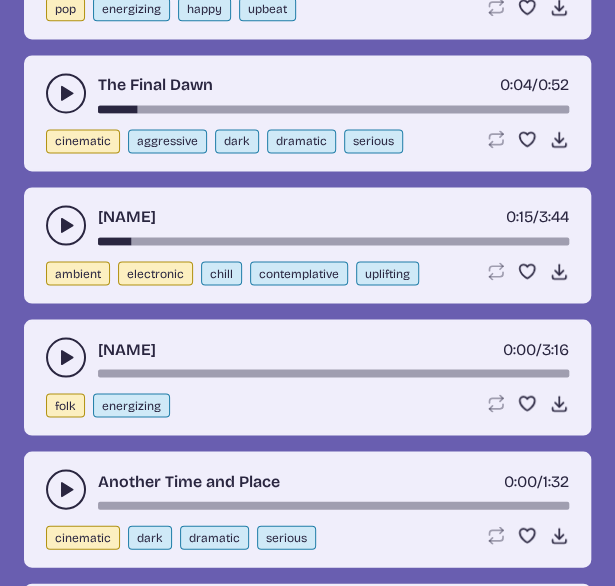 click 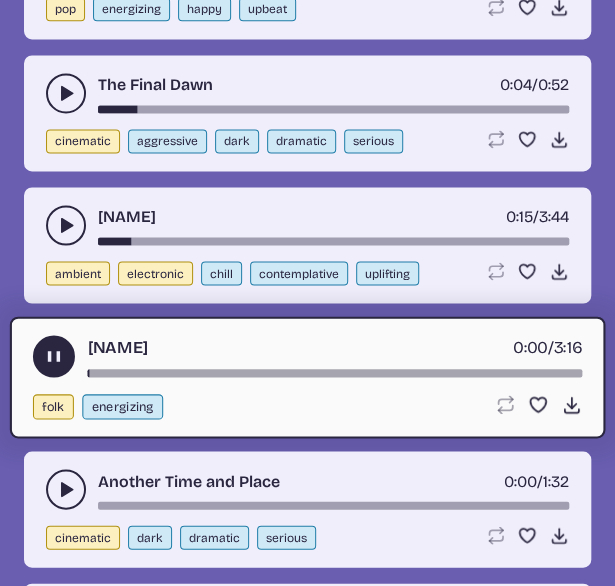 click at bounding box center (54, 356) 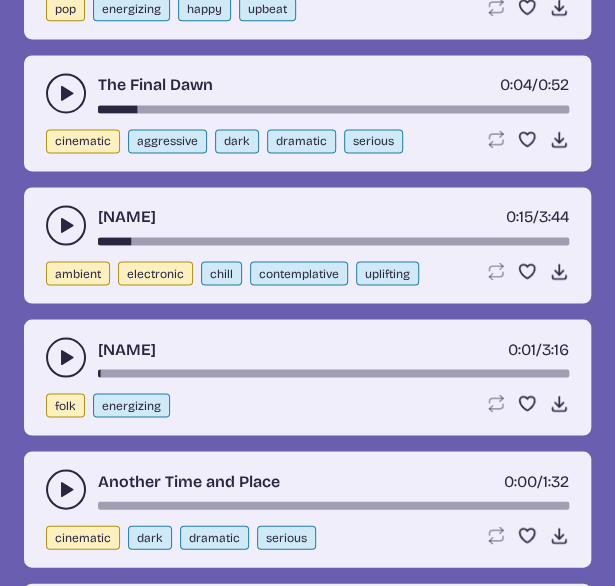 click at bounding box center (66, 489) 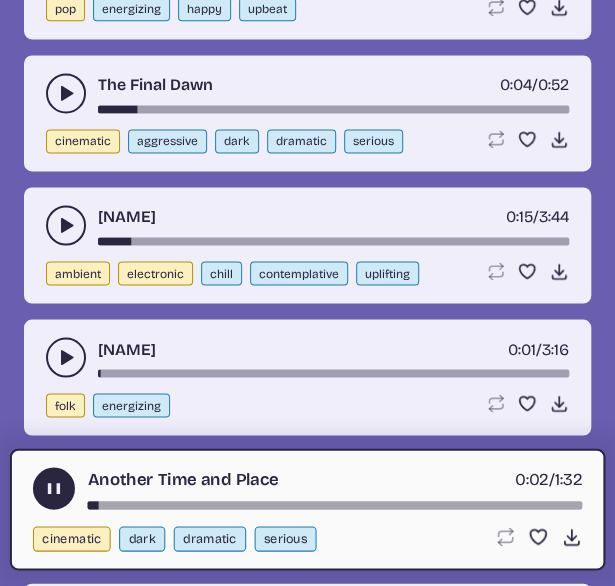 click 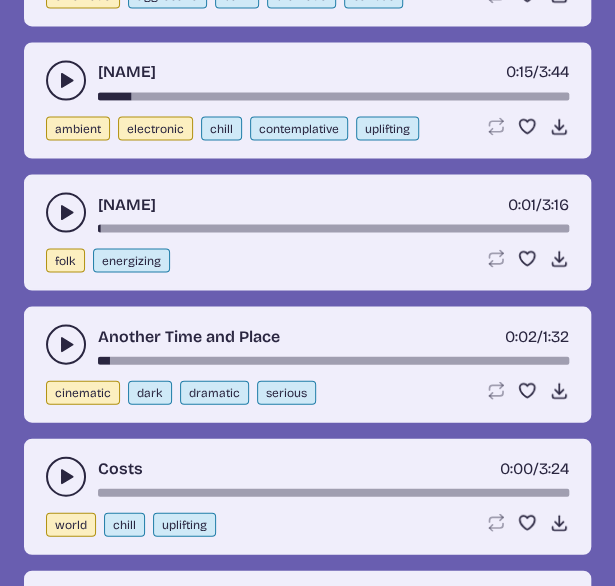 scroll, scrollTop: 8194, scrollLeft: 0, axis: vertical 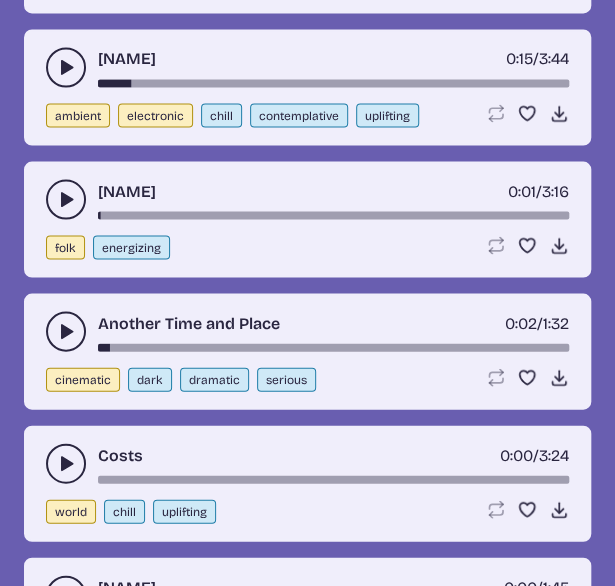 click 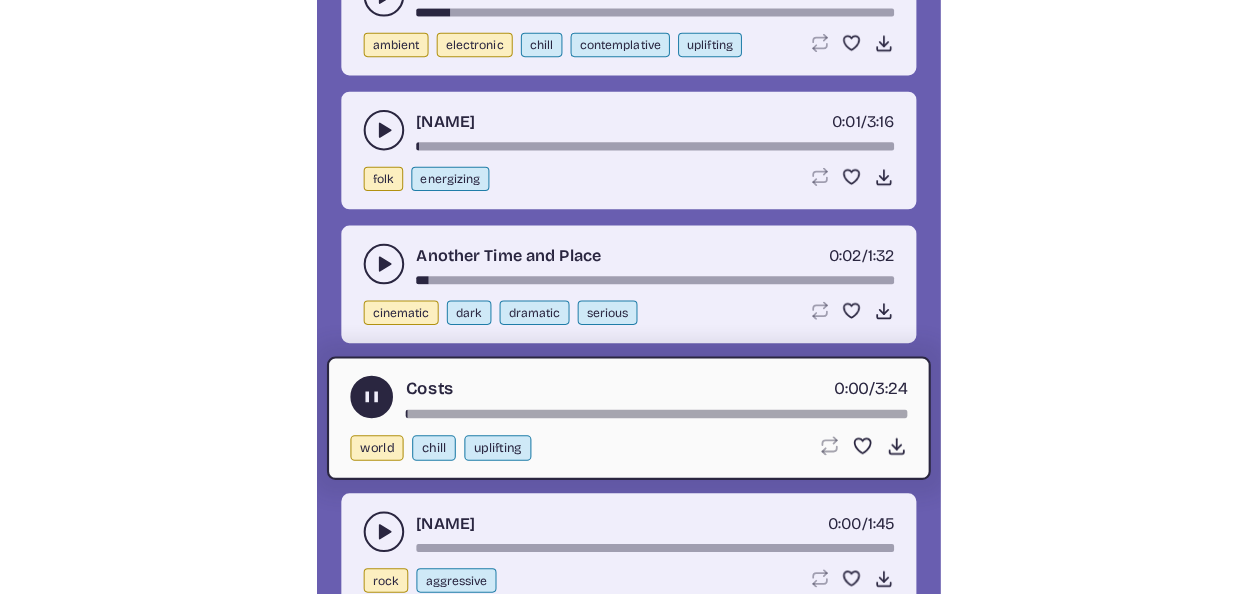 scroll, scrollTop: 8288, scrollLeft: 0, axis: vertical 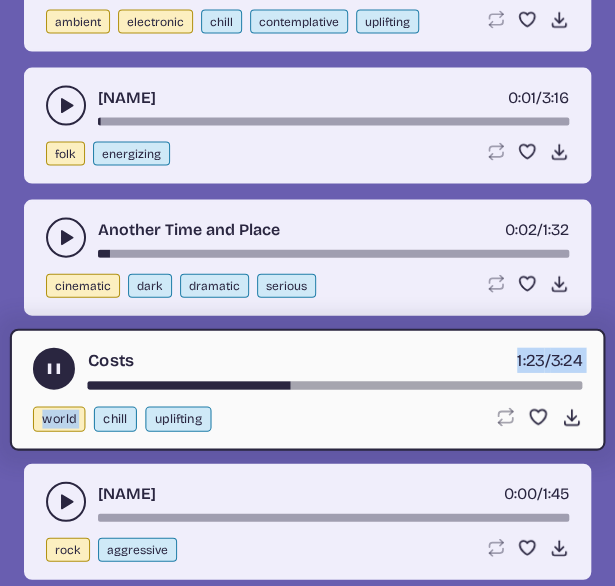 drag, startPoint x: 160, startPoint y: 363, endPoint x: 104, endPoint y: 372, distance: 56.718605 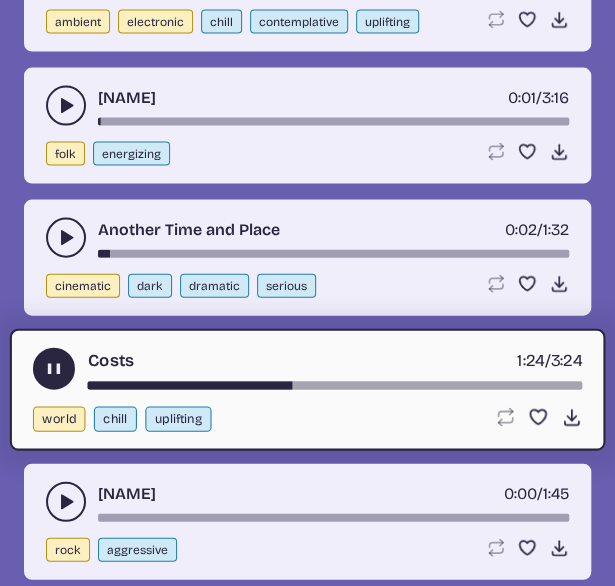 drag, startPoint x: 104, startPoint y: 372, endPoint x: 309, endPoint y: 351, distance: 206.0728 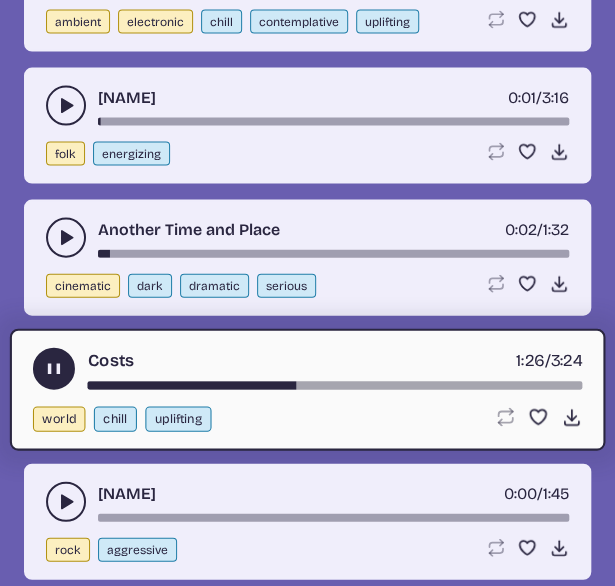 drag, startPoint x: 292, startPoint y: 361, endPoint x: 169, endPoint y: 358, distance: 123.03658 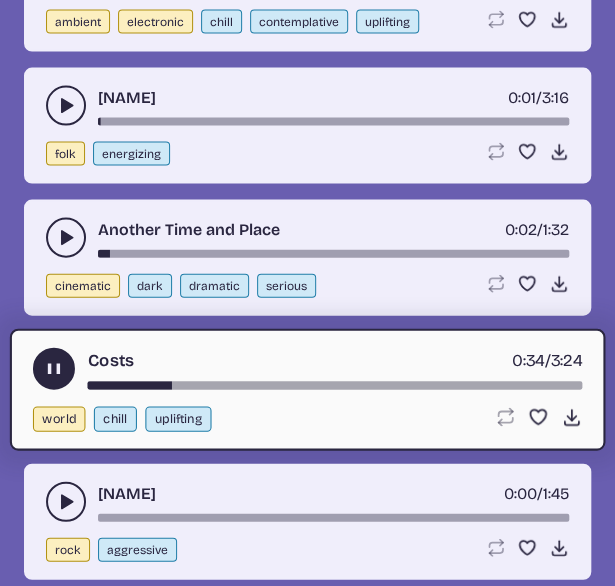 drag, startPoint x: 104, startPoint y: 359, endPoint x: 66, endPoint y: 367, distance: 38.832977 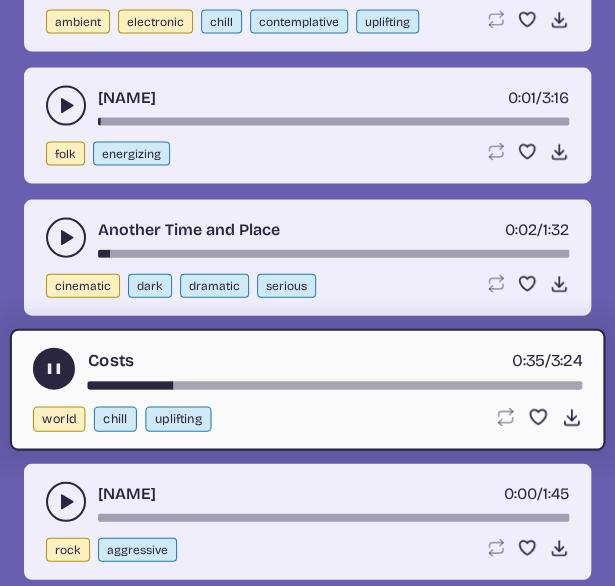 click at bounding box center [335, 385] 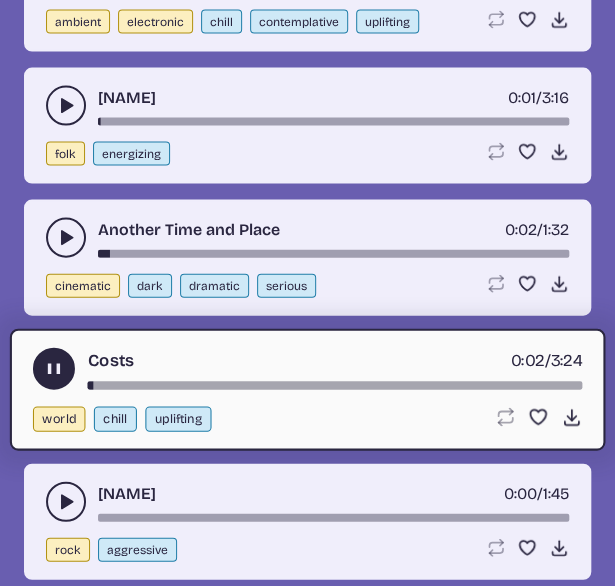 click at bounding box center [335, 385] 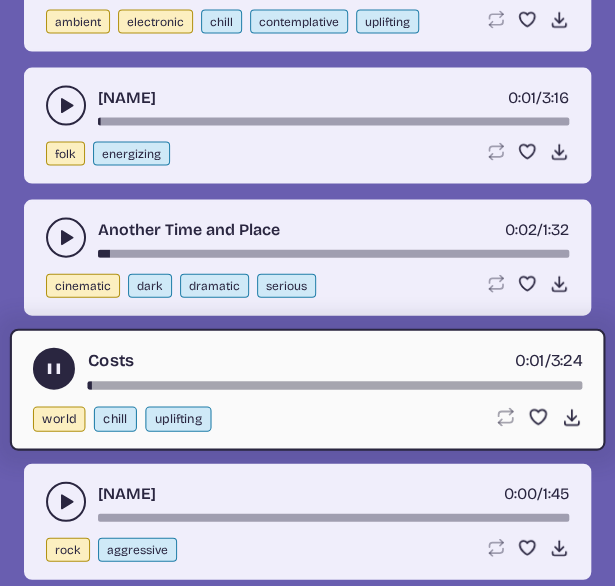 drag, startPoint x: 90, startPoint y: 360, endPoint x: 70, endPoint y: 363, distance: 20.22375 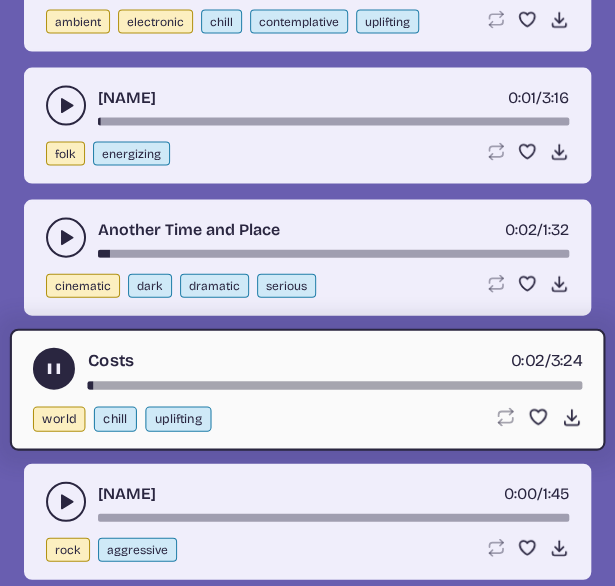 click on "Costs       0:02  /
3:24" at bounding box center [307, 368] 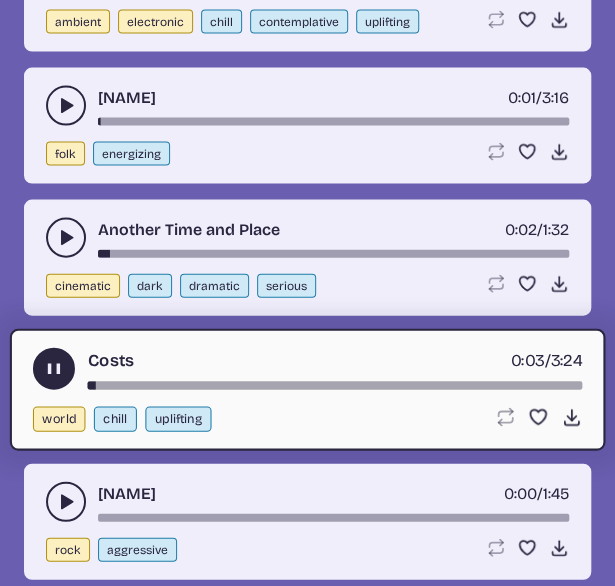 drag, startPoint x: 89, startPoint y: 363, endPoint x: 65, endPoint y: 363, distance: 24 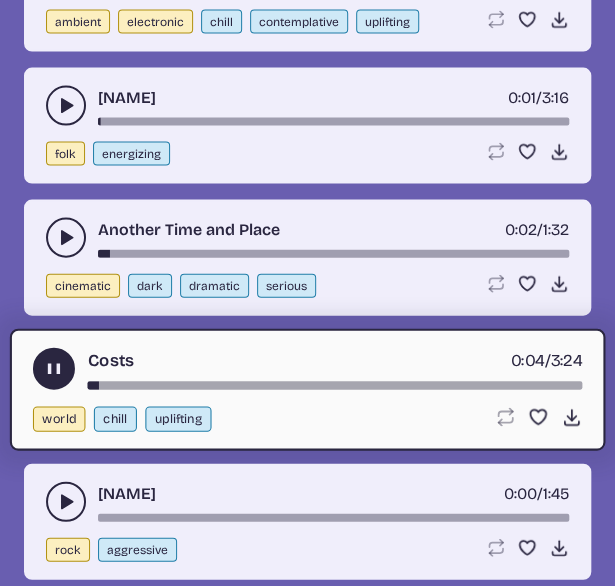 drag, startPoint x: 92, startPoint y: 363, endPoint x: 52, endPoint y: 364, distance: 40.012497 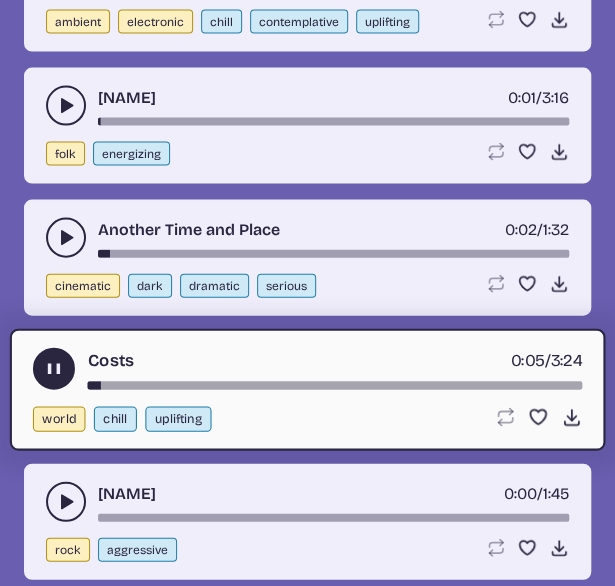 click on "Costs       0:05  /
3:24" at bounding box center (307, 368) 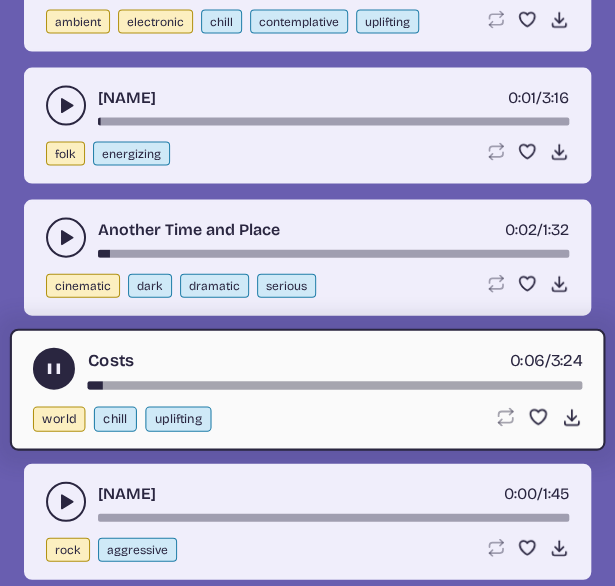 click on "Costs       0:06  /
3:24" at bounding box center [307, 368] 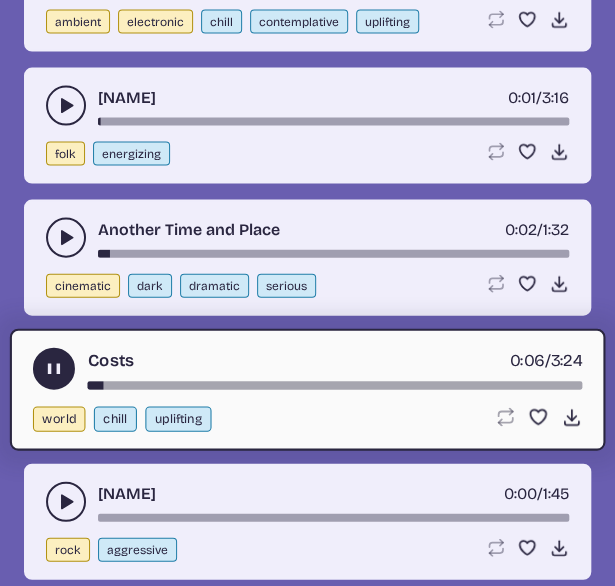 click at bounding box center [335, 385] 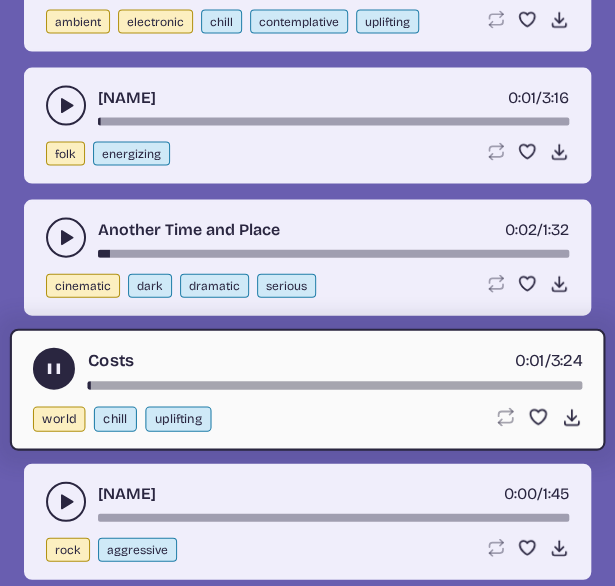 click on "Costs       0:01  /
3:24" at bounding box center [307, 368] 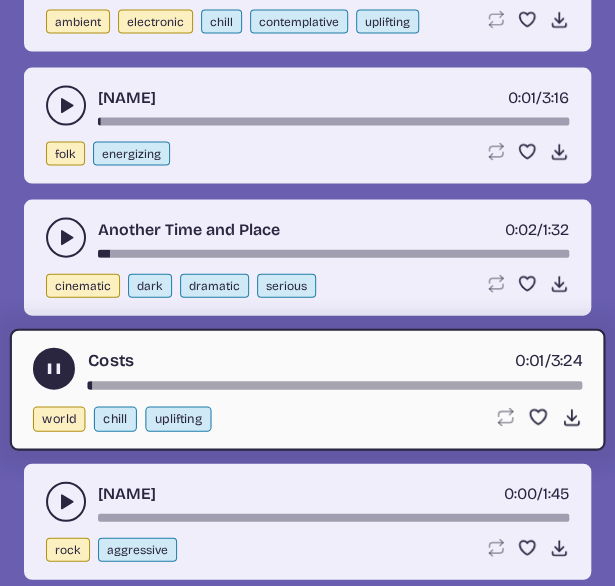click on "Costs       0:01  /
3:24" at bounding box center [307, 368] 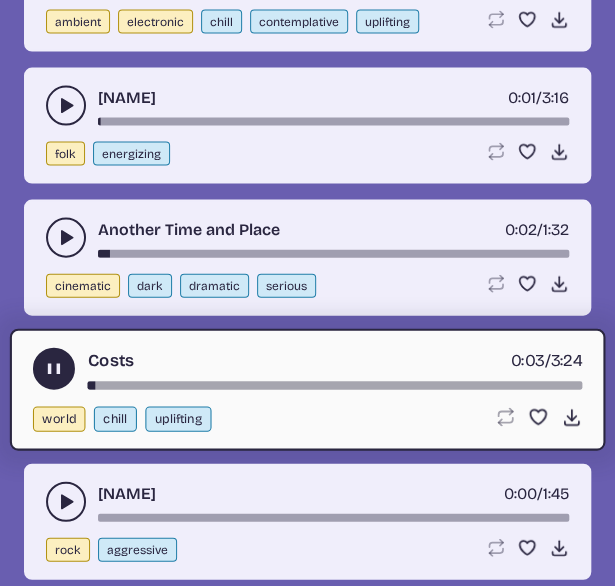 click on "Costs       0:03  /
3:24" at bounding box center [307, 368] 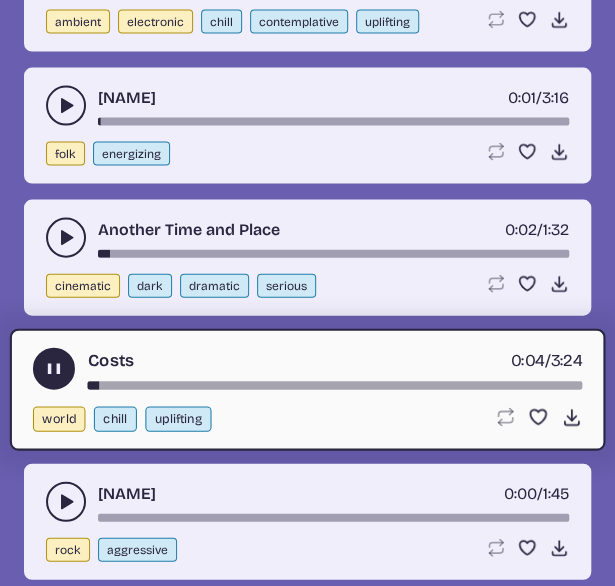drag, startPoint x: 92, startPoint y: 357, endPoint x: 74, endPoint y: 365, distance: 19.697716 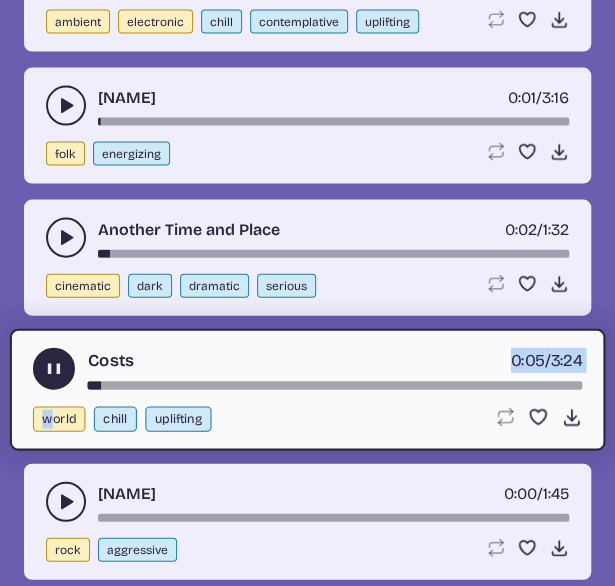 drag, startPoint x: 91, startPoint y: 367, endPoint x: 53, endPoint y: 369, distance: 38.052597 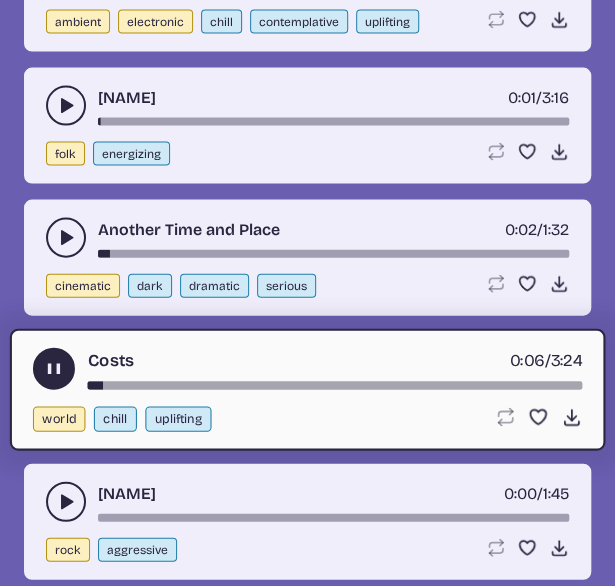 drag, startPoint x: 53, startPoint y: 369, endPoint x: 207, endPoint y: 349, distance: 155.29327 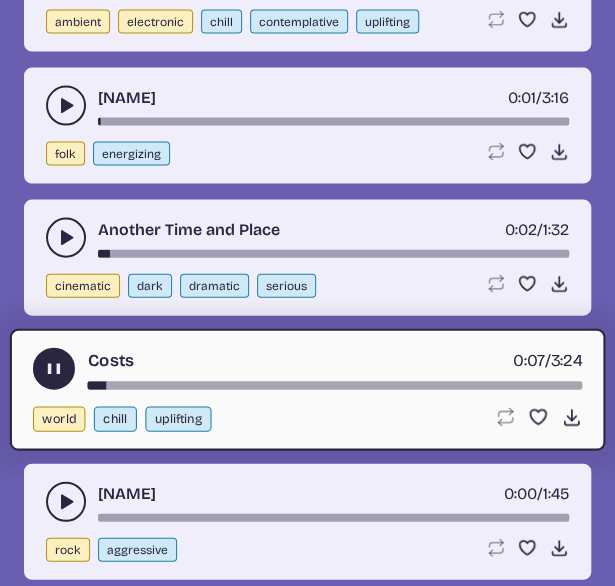 click on "Costs       0:07  /
3:24" at bounding box center (307, 368) 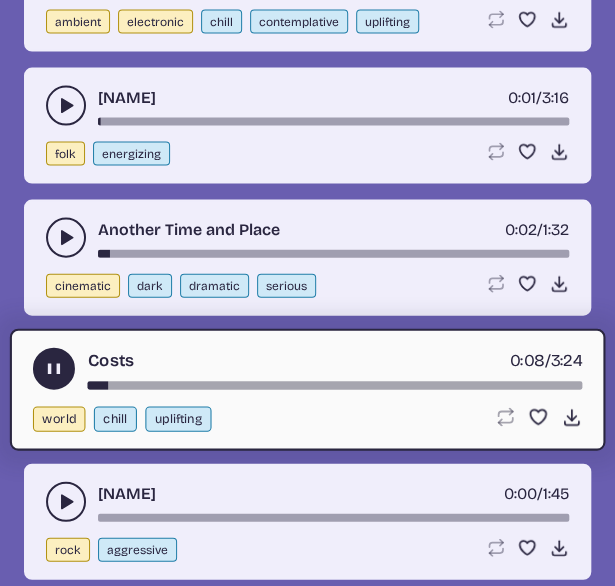 click on "Costs       0:08  /
3:24" at bounding box center [307, 368] 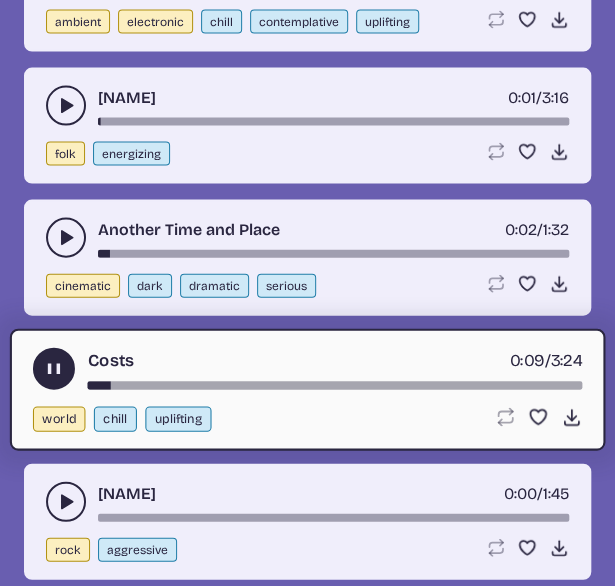 click at bounding box center (335, 385) 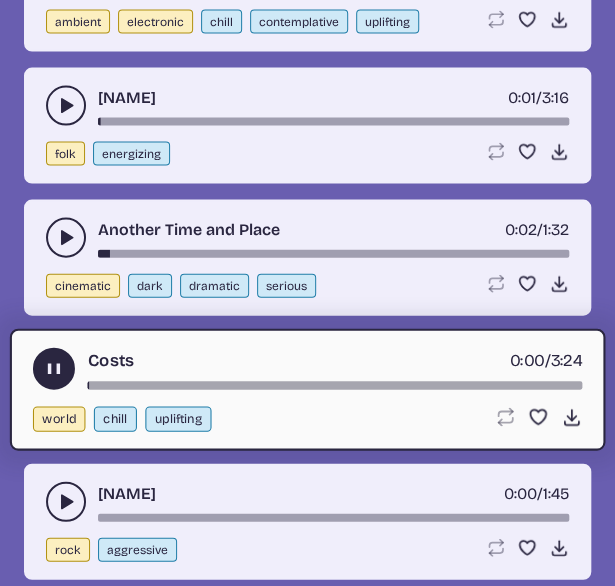 click at bounding box center (335, 385) 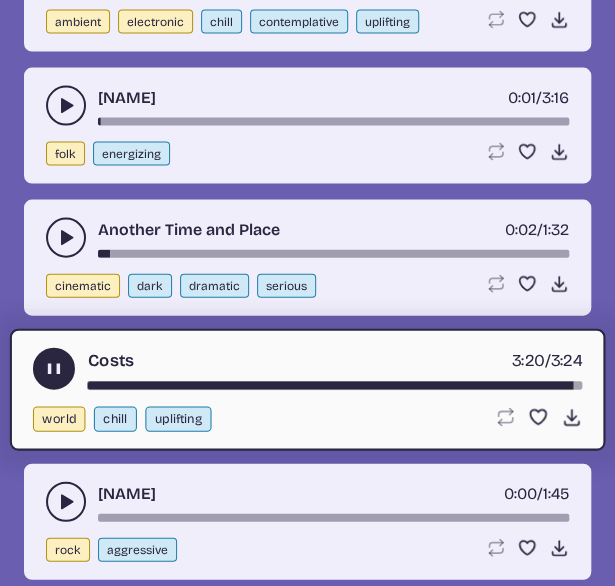 click 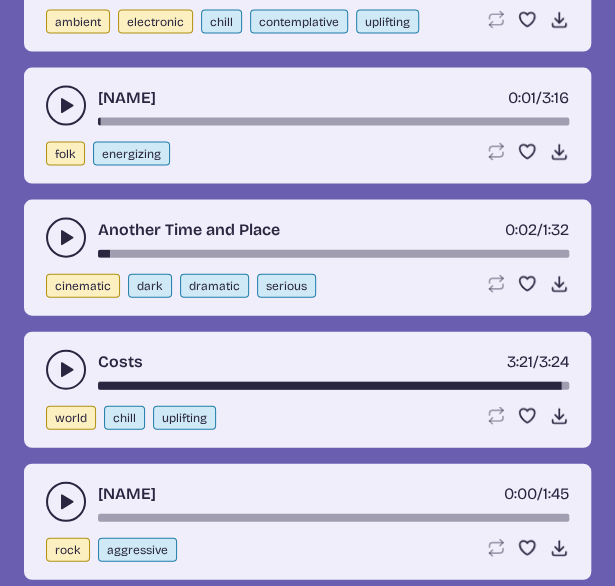 drag, startPoint x: 105, startPoint y: 361, endPoint x: 92, endPoint y: 365, distance: 13.601471 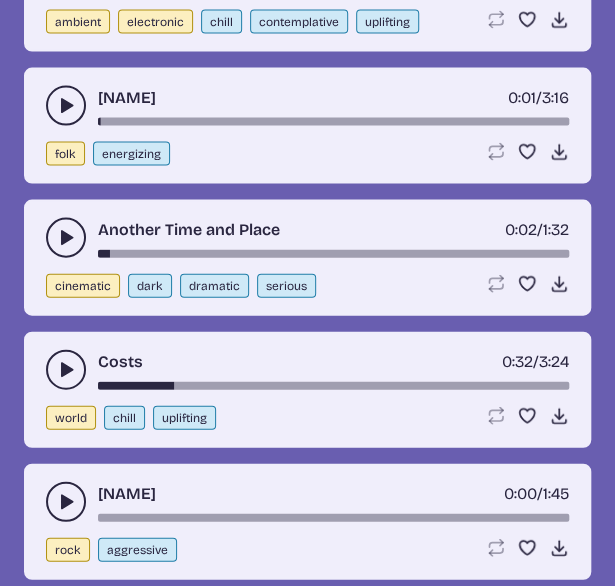 click at bounding box center [333, 385] 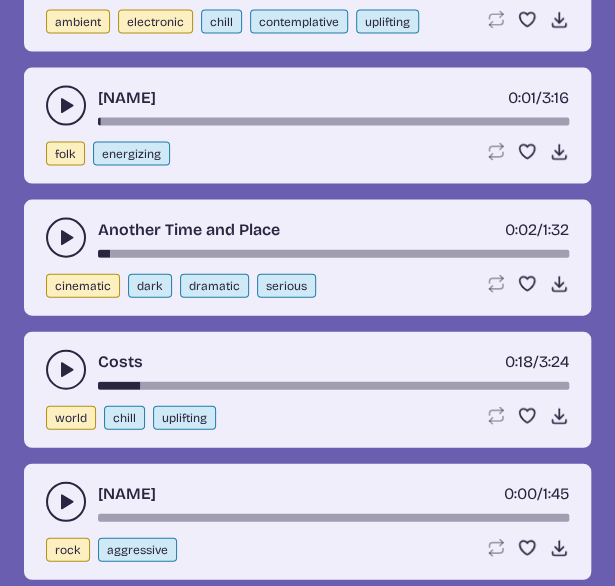 click at bounding box center (333, 385) 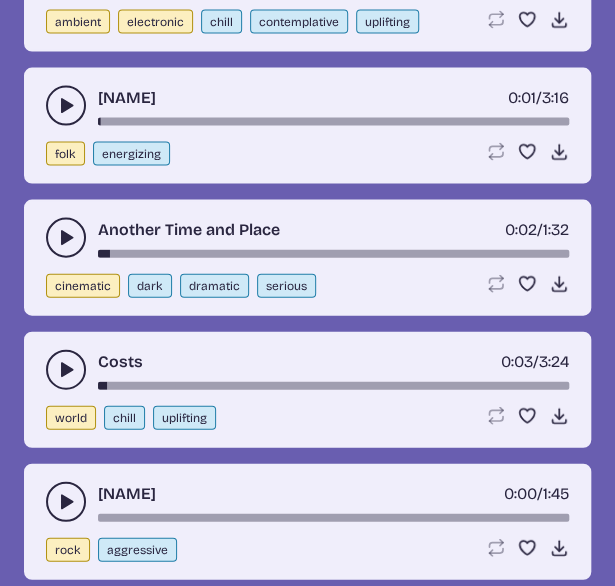 click at bounding box center (333, 385) 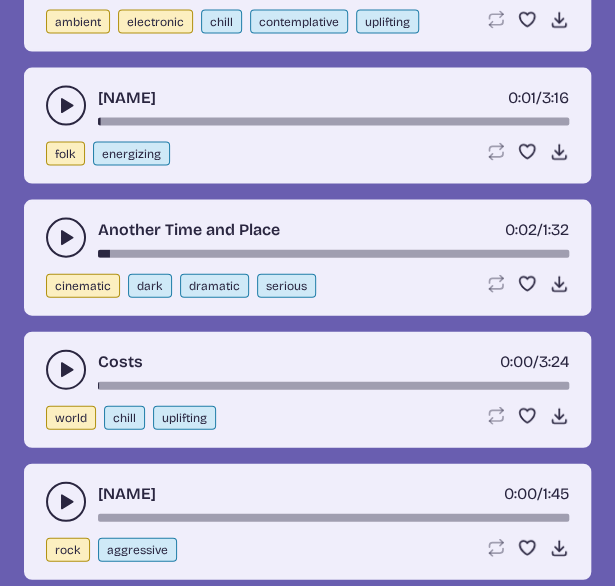 click 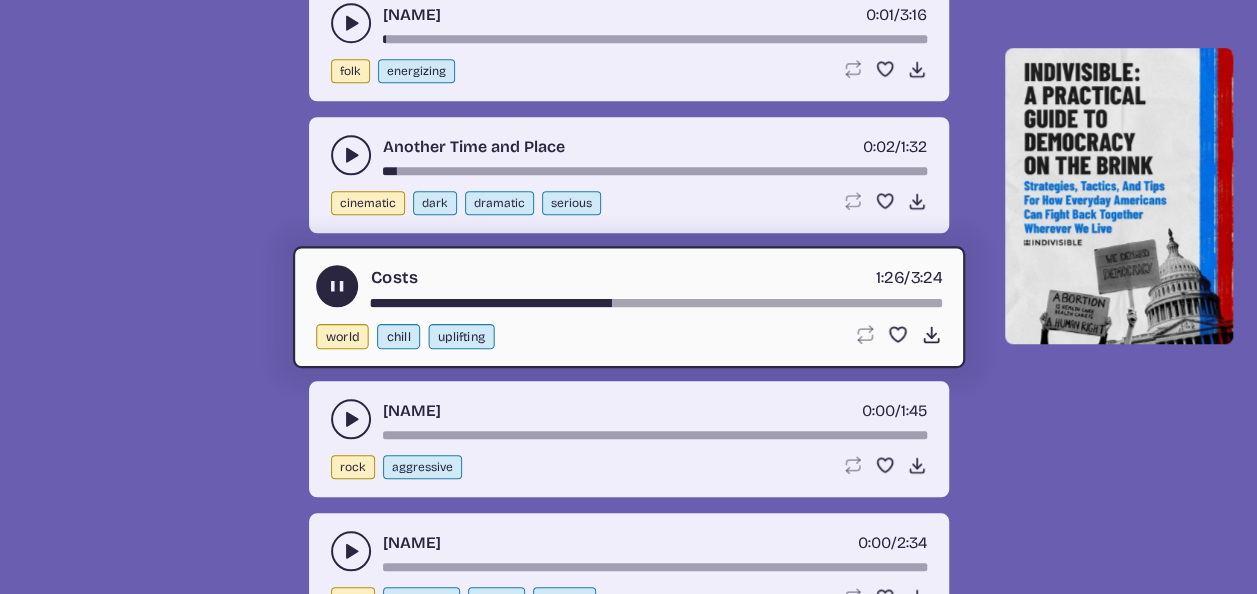 scroll, scrollTop: 8276, scrollLeft: 0, axis: vertical 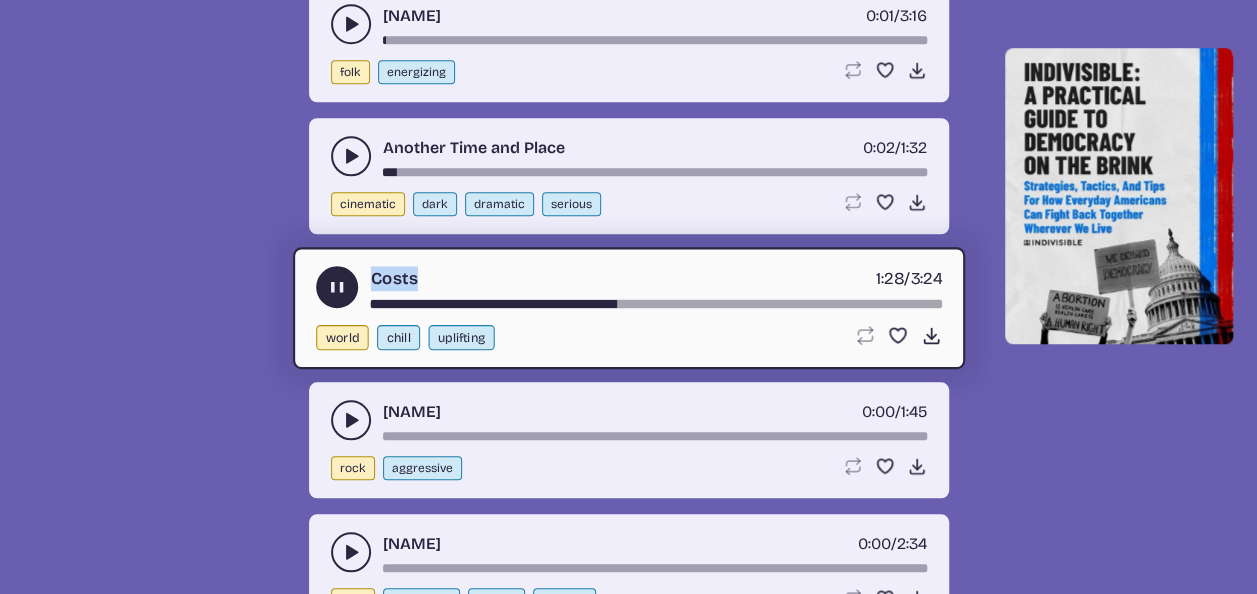drag, startPoint x: 418, startPoint y: 276, endPoint x: 365, endPoint y: 262, distance: 54.81788 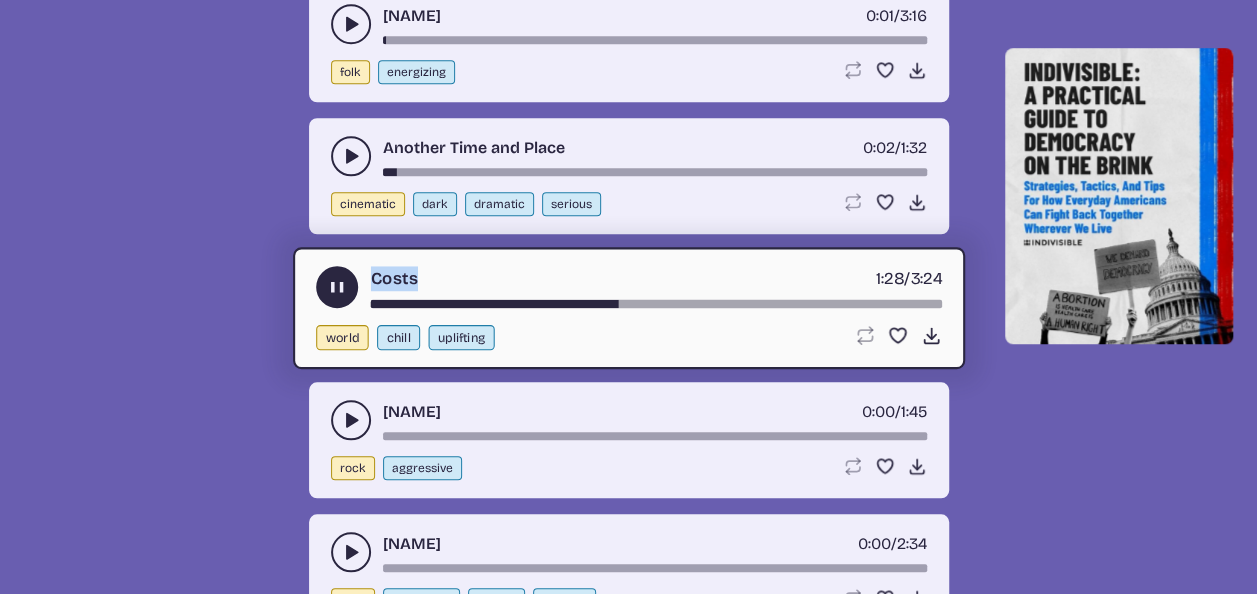 drag, startPoint x: 365, startPoint y: 262, endPoint x: 505, endPoint y: 270, distance: 140.22838 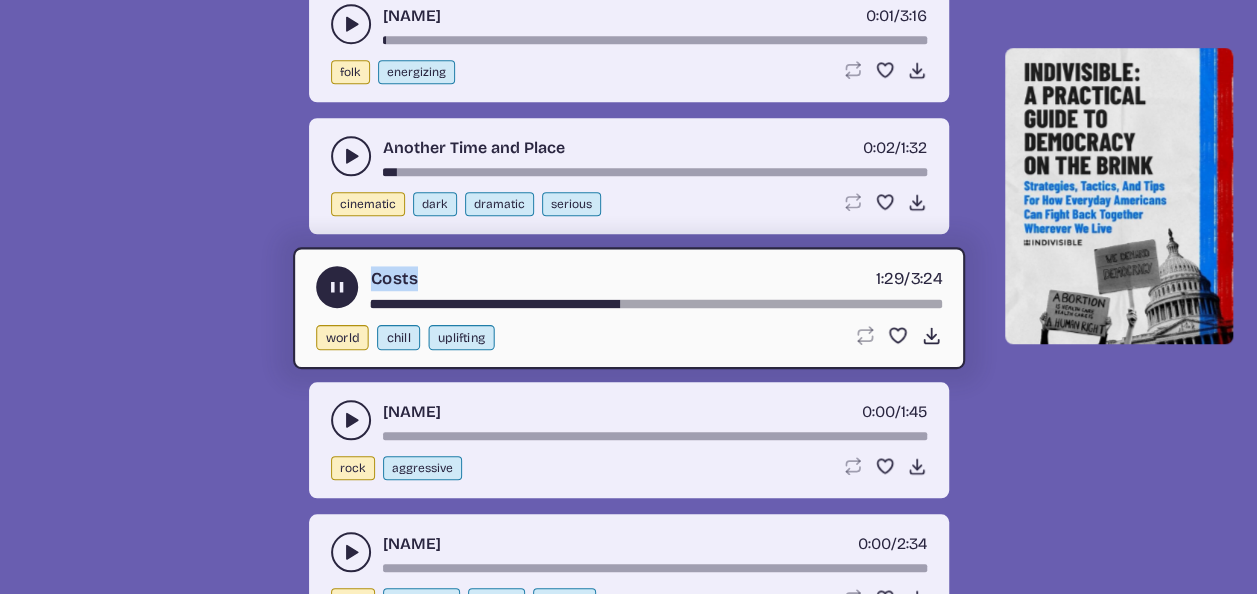 click at bounding box center [655, 303] 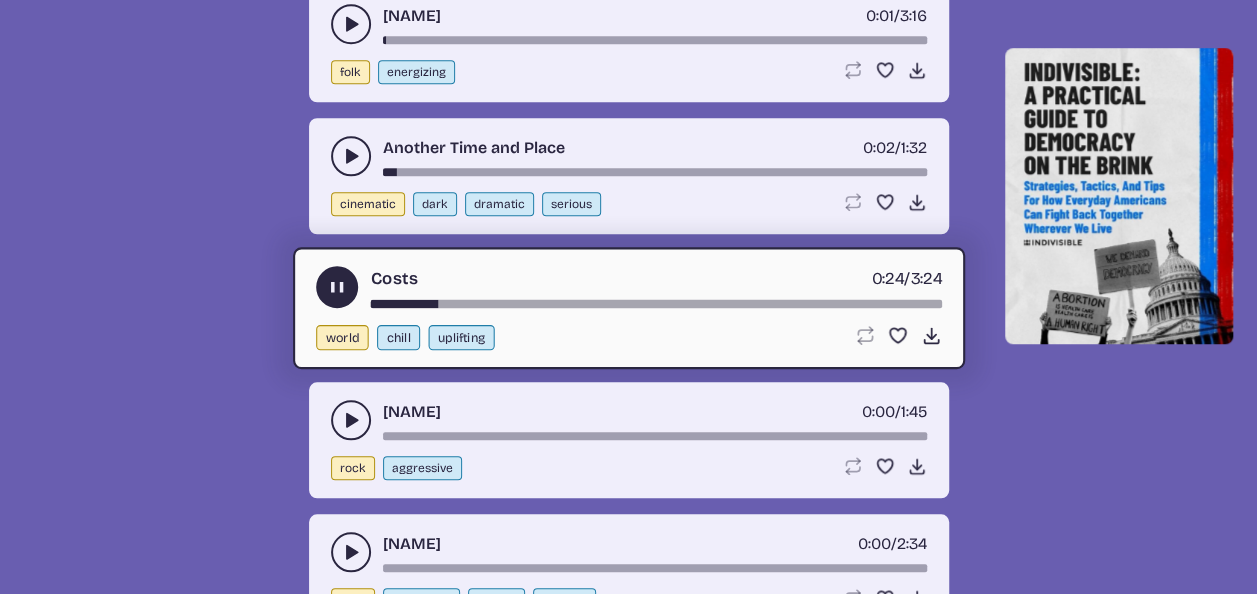 click at bounding box center (655, 303) 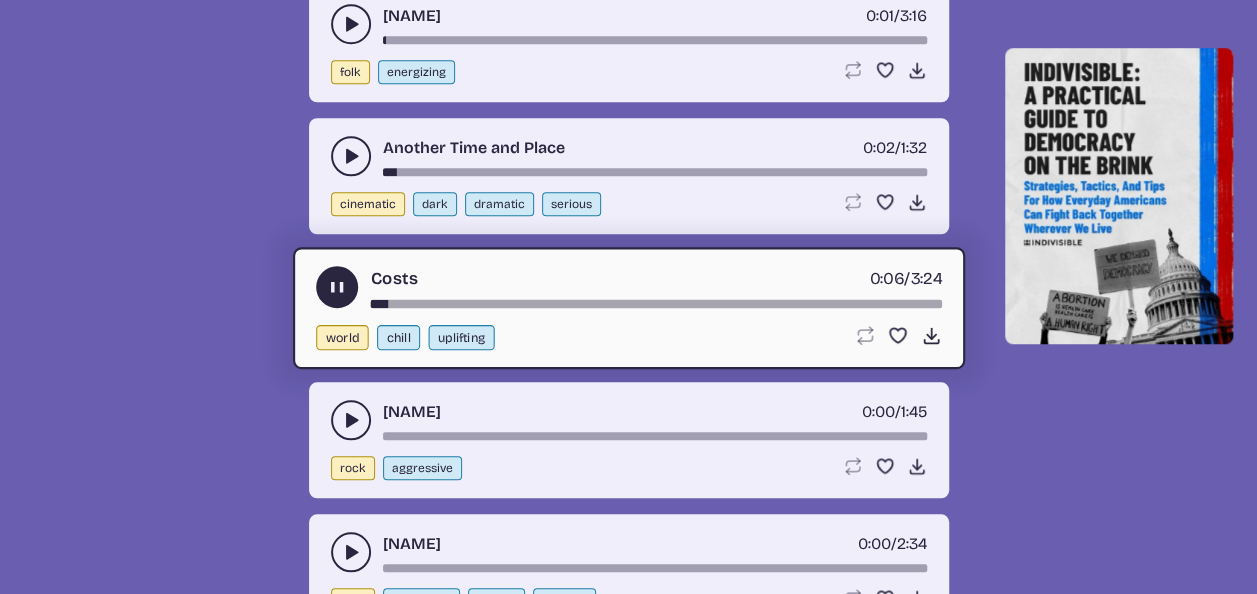 click at bounding box center (655, 303) 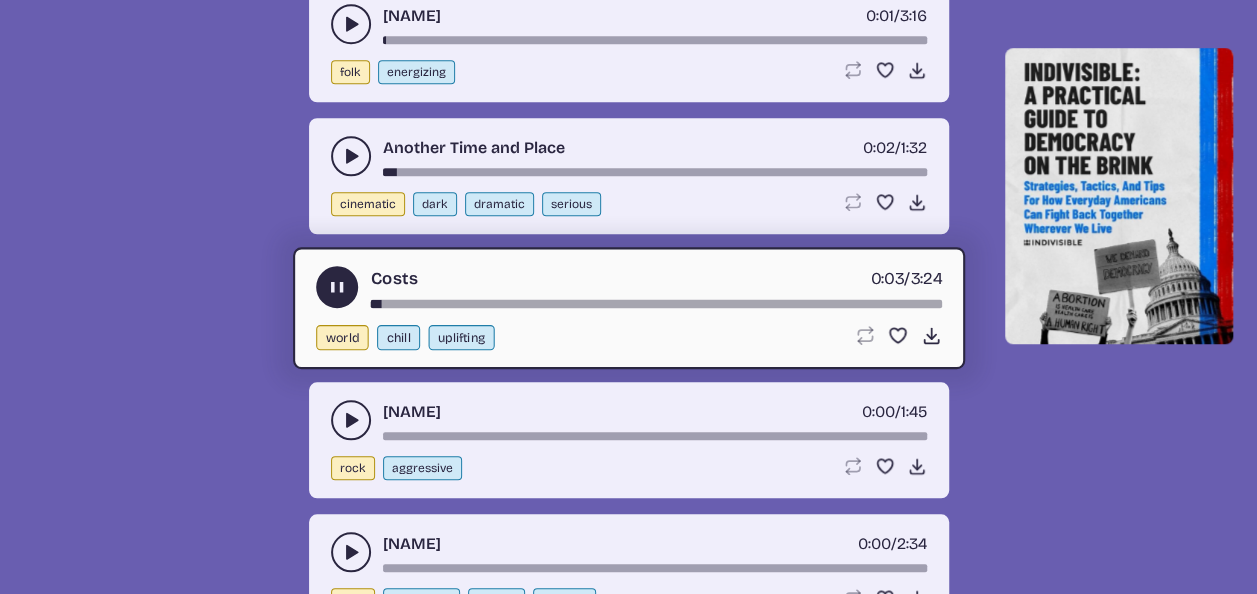 click at bounding box center (655, 303) 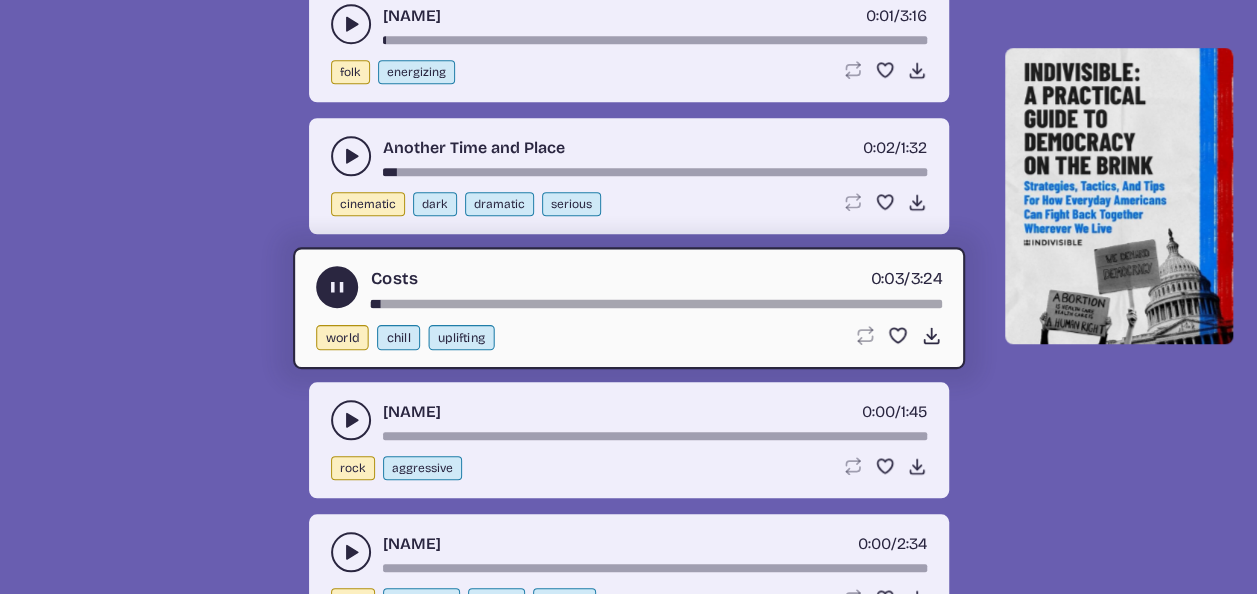 click at bounding box center [655, 303] 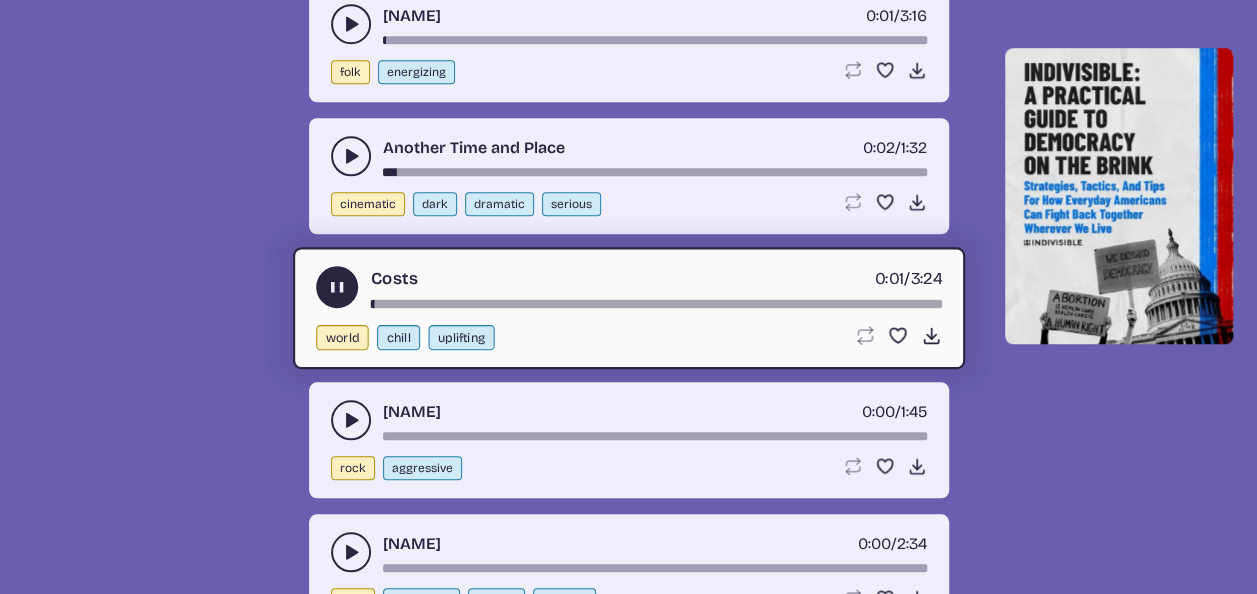 click 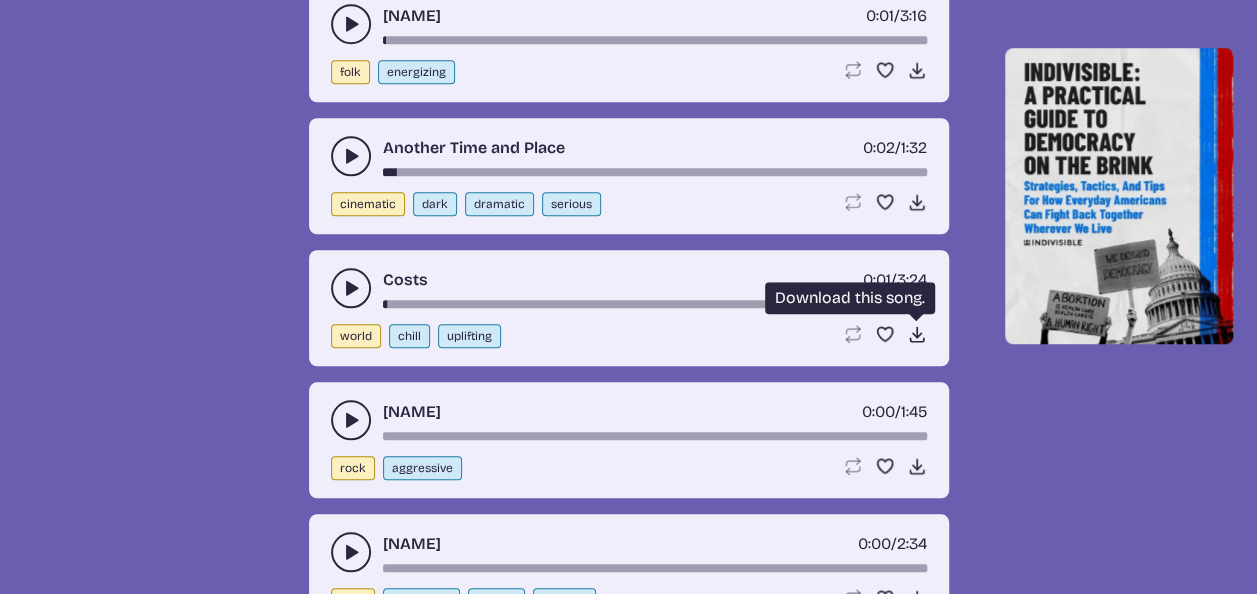 click on "Download song" 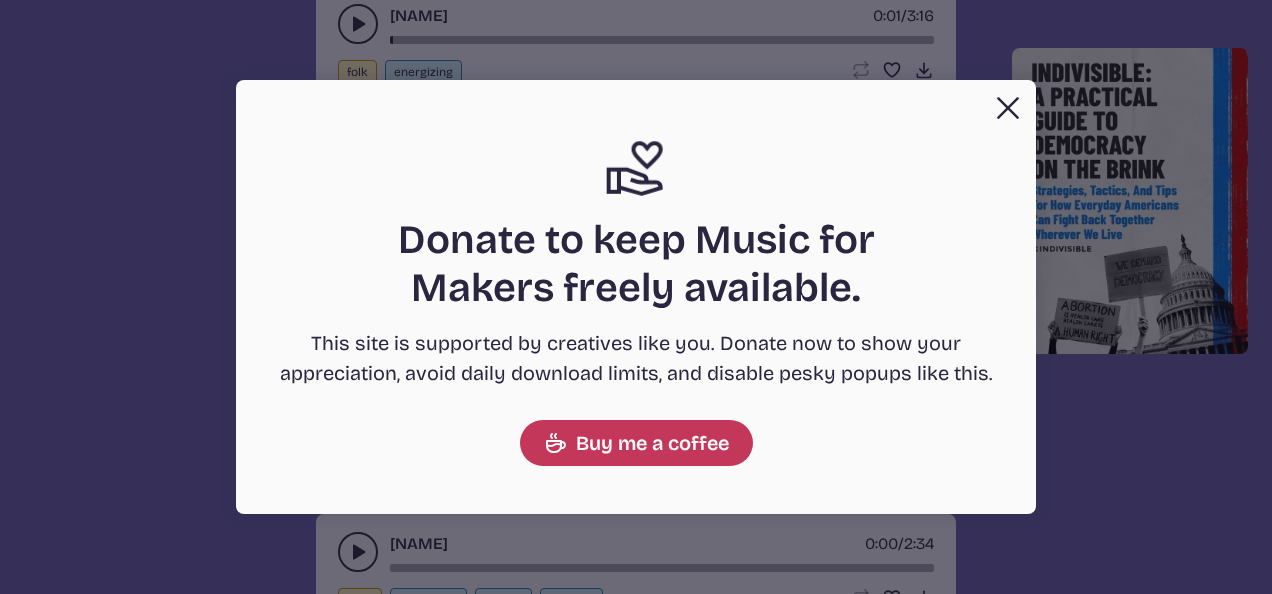 click on "Close   Support icon   Donate to keep Music for Makers freely available.   This site is supported by creatives like you. Donate now to show your appreciation, avoid
daily download limits, and disable pesky popups like this.
Buy me a coffee" at bounding box center [636, 297] 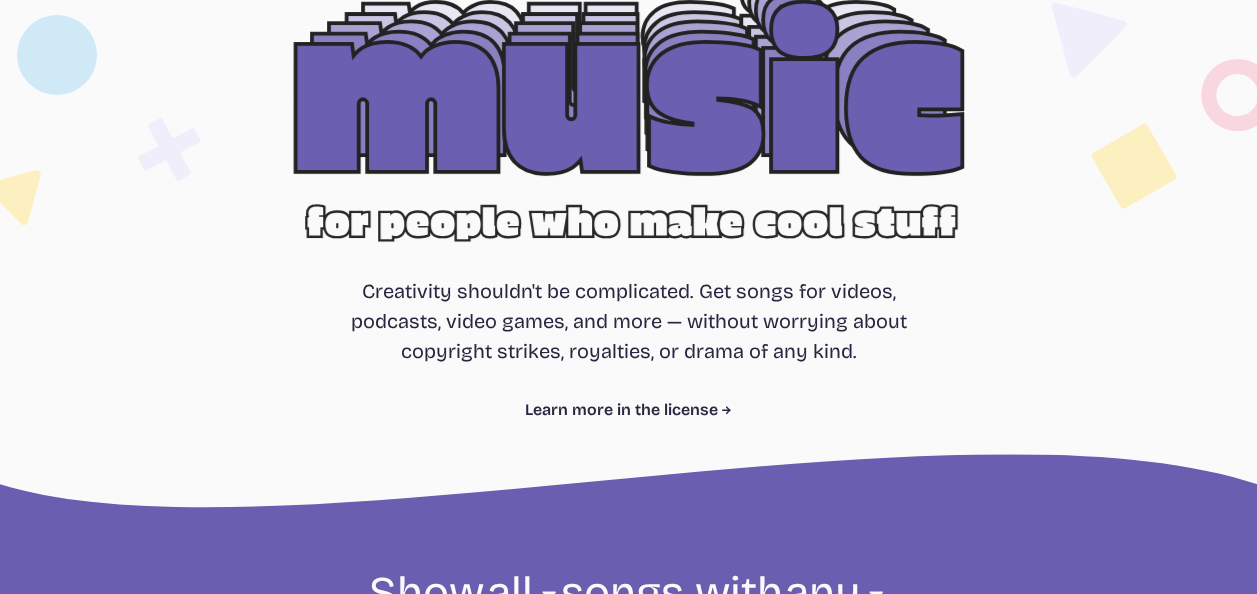 scroll, scrollTop: 200, scrollLeft: 0, axis: vertical 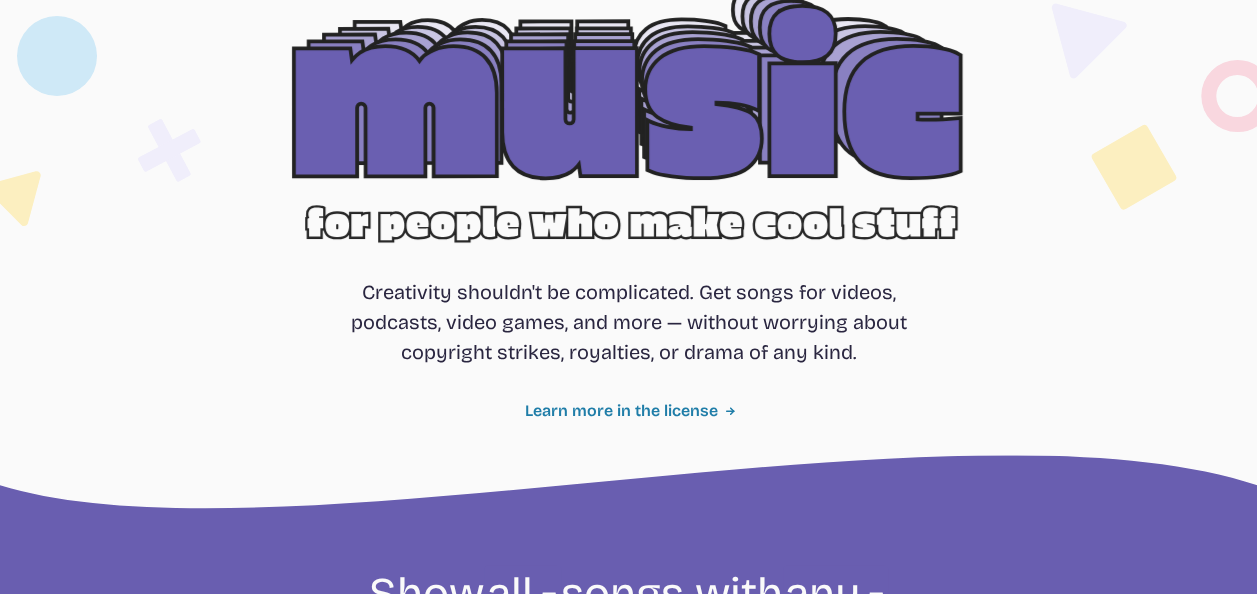 click on "Learn more in the license" at bounding box center [628, 411] 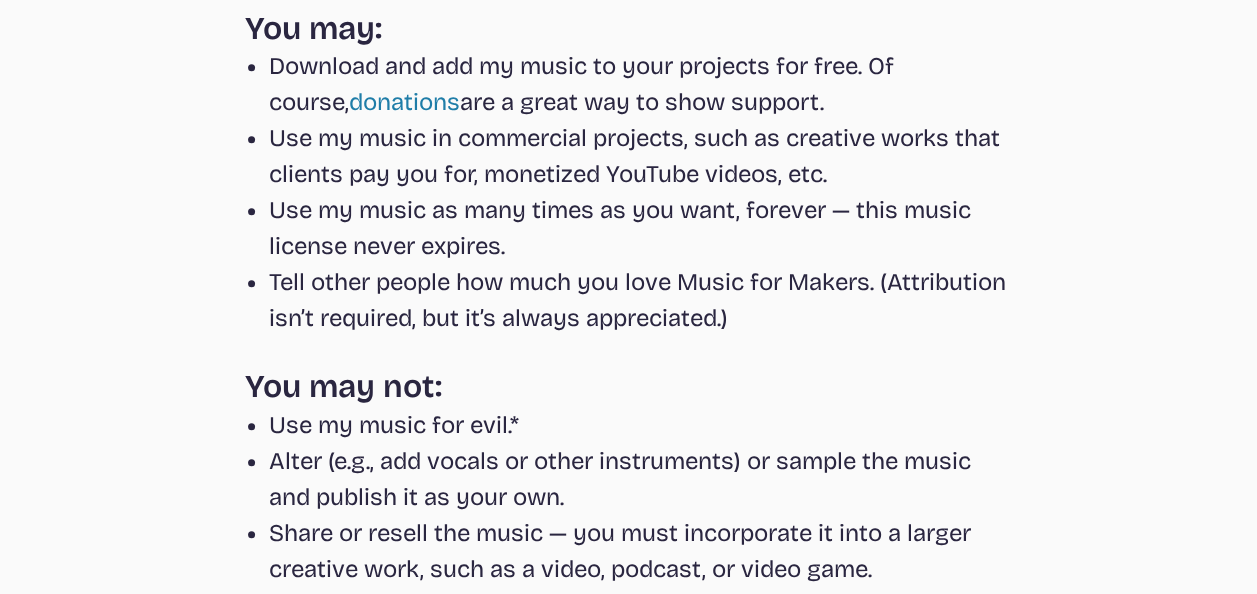 scroll, scrollTop: 0, scrollLeft: 0, axis: both 